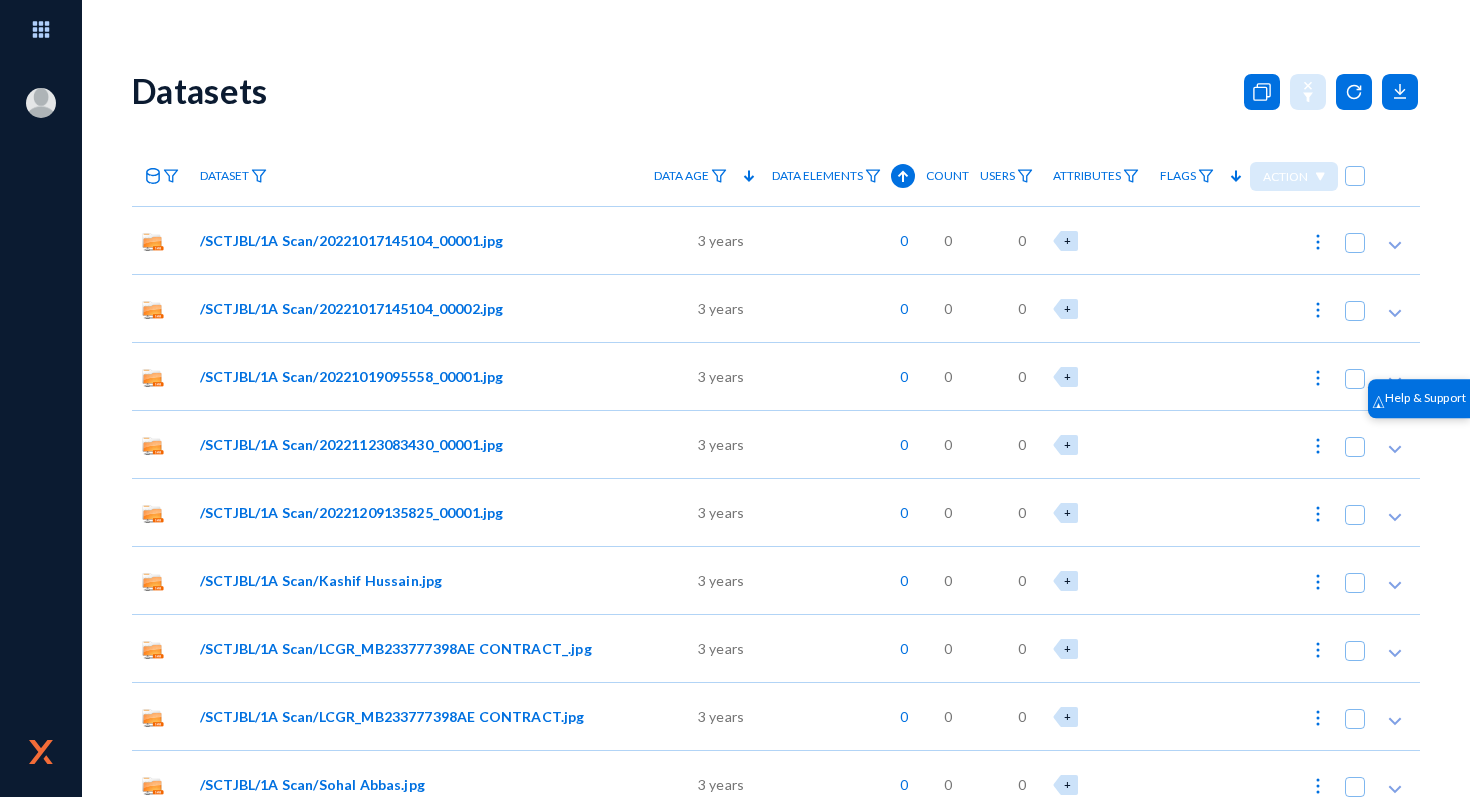scroll, scrollTop: 0, scrollLeft: 0, axis: both 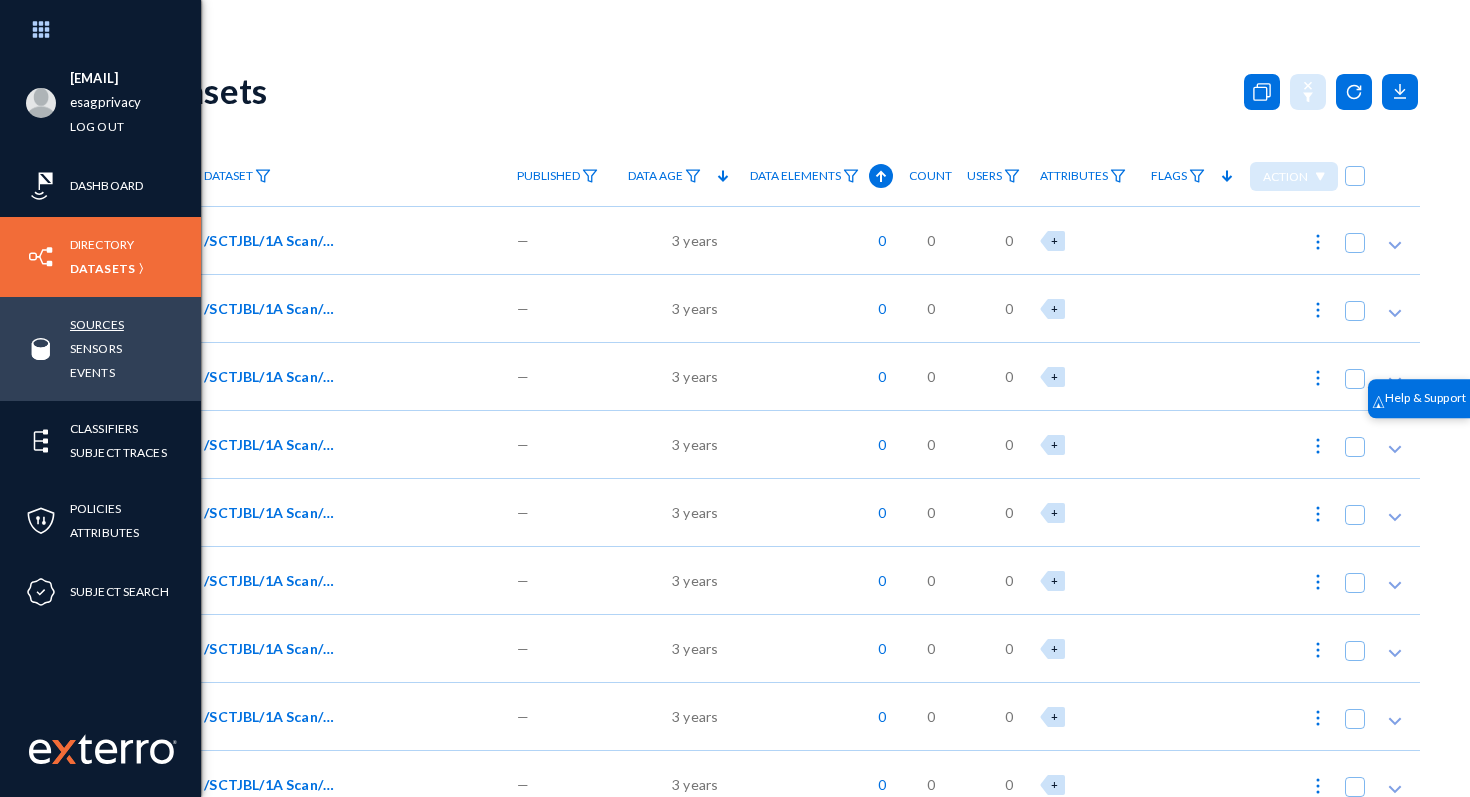 click on "Sources" at bounding box center [97, 324] 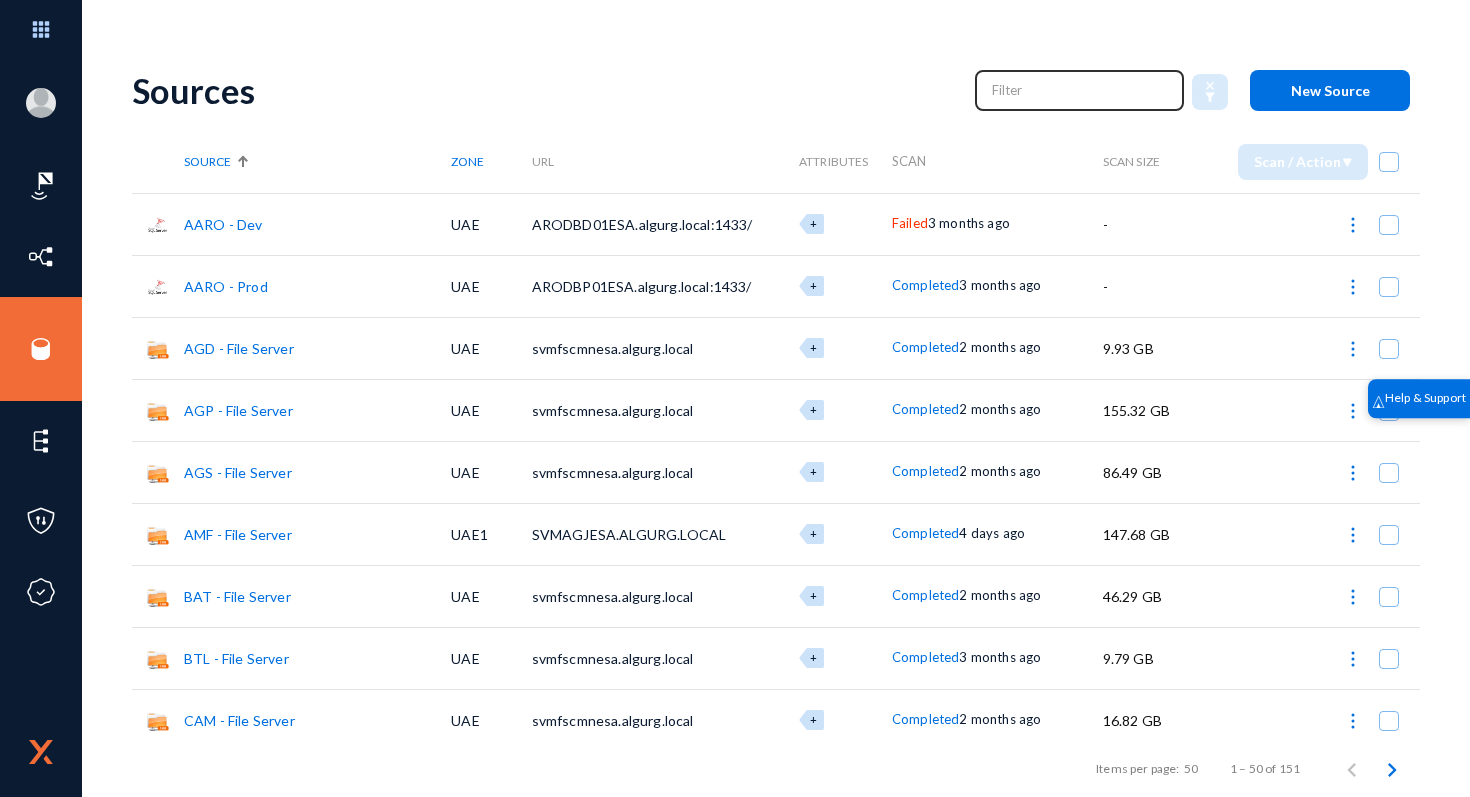 click at bounding box center [1080, 90] 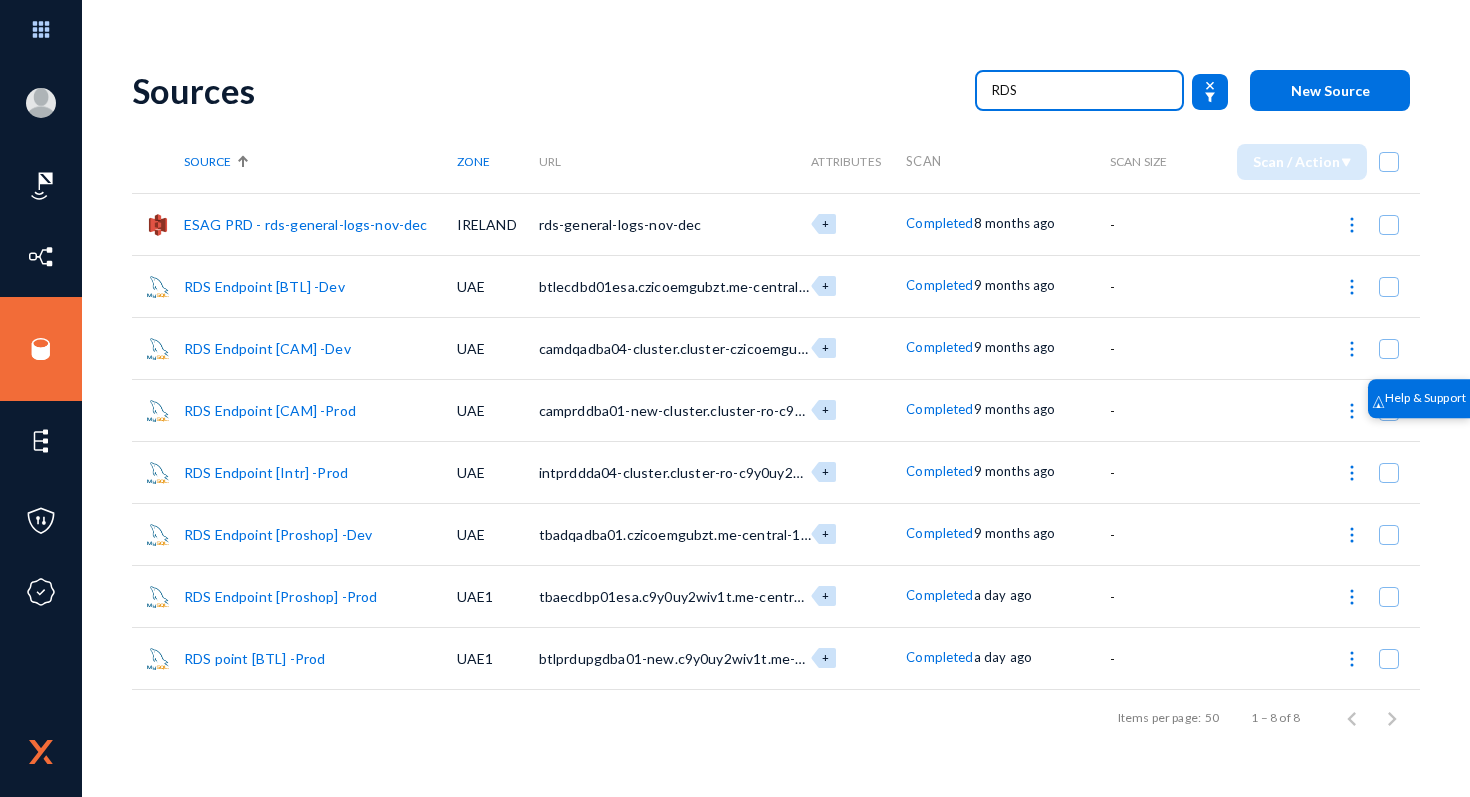 drag, startPoint x: 1018, startPoint y: 95, endPoint x: 890, endPoint y: 83, distance: 128.56126 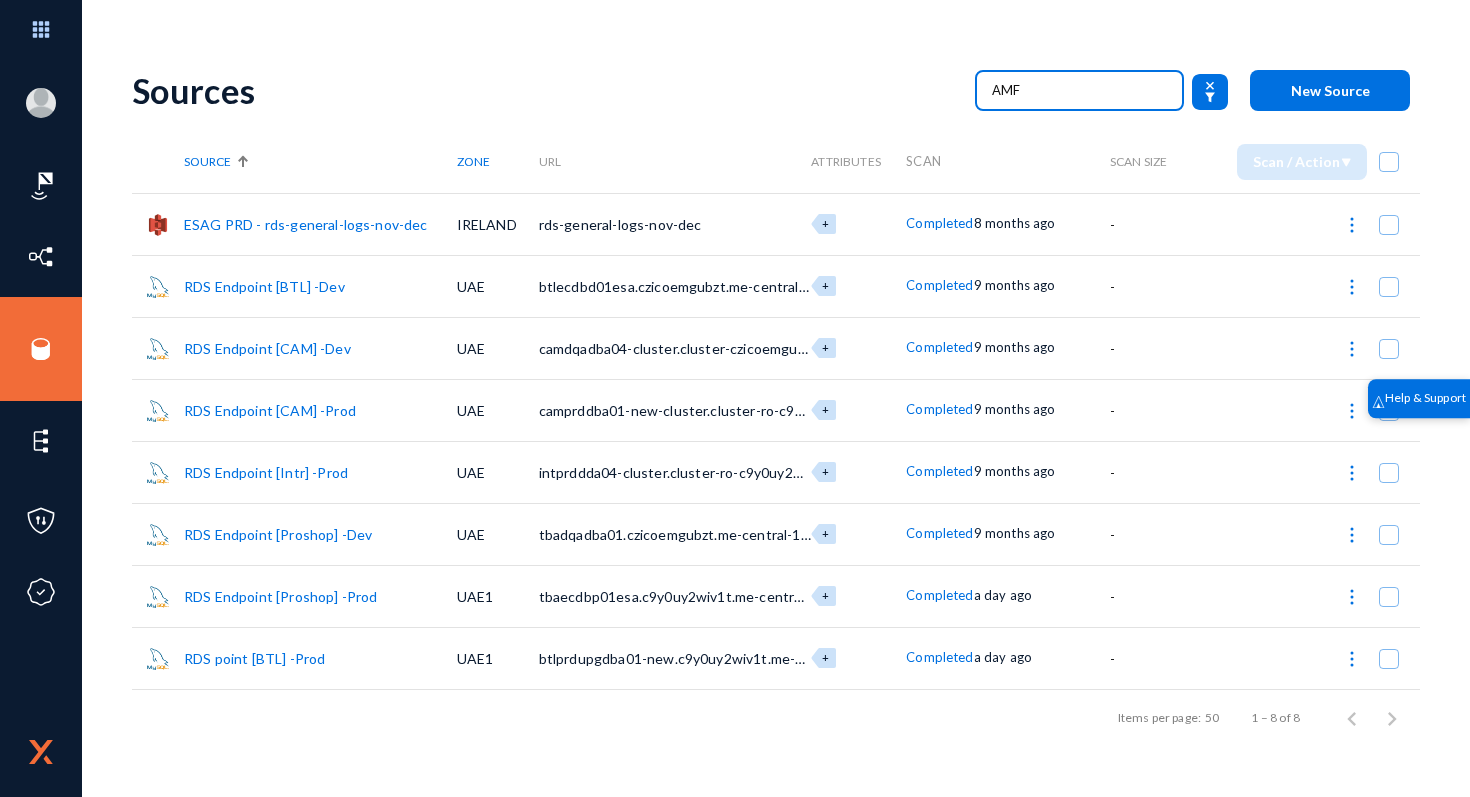 type on "AMF" 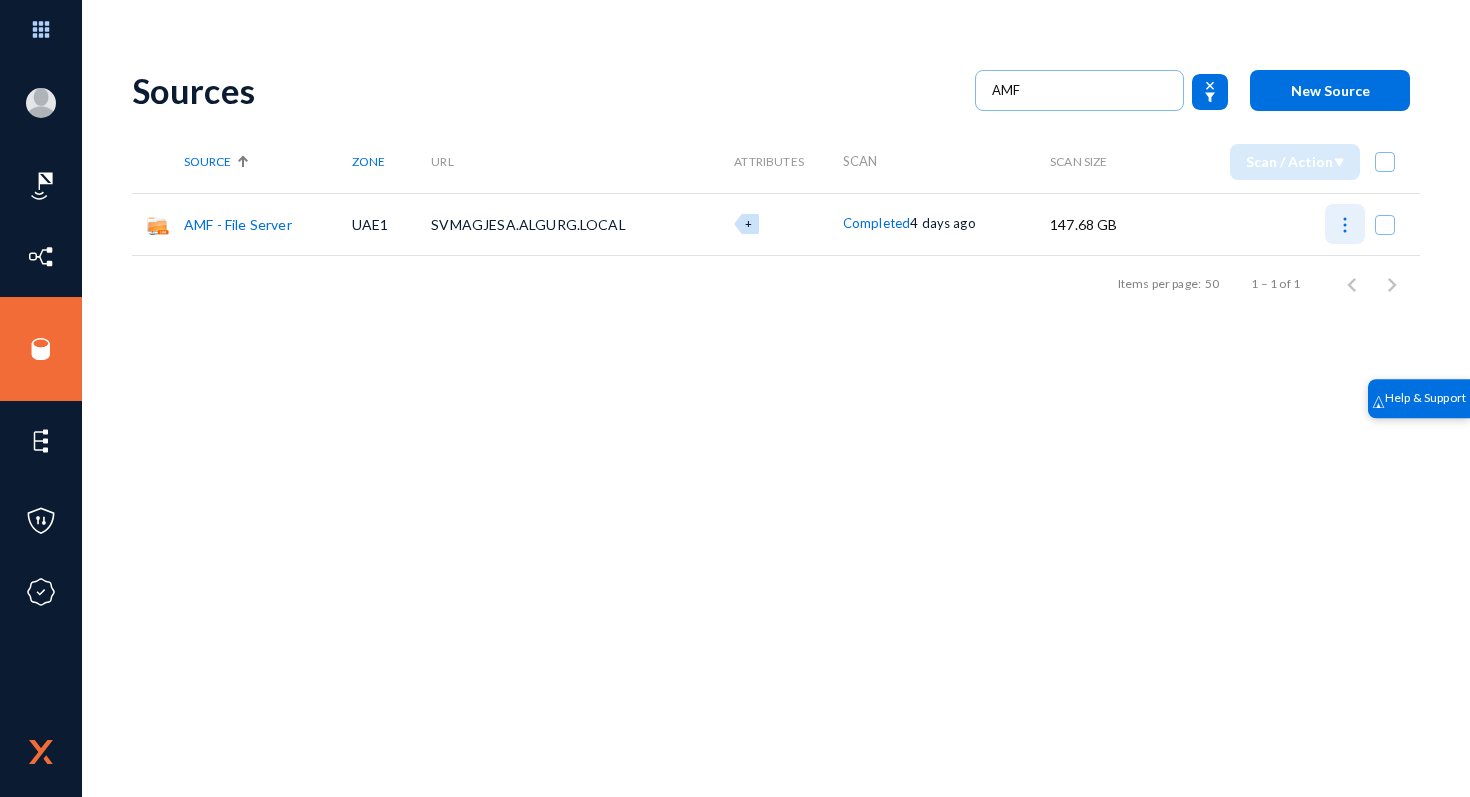 click 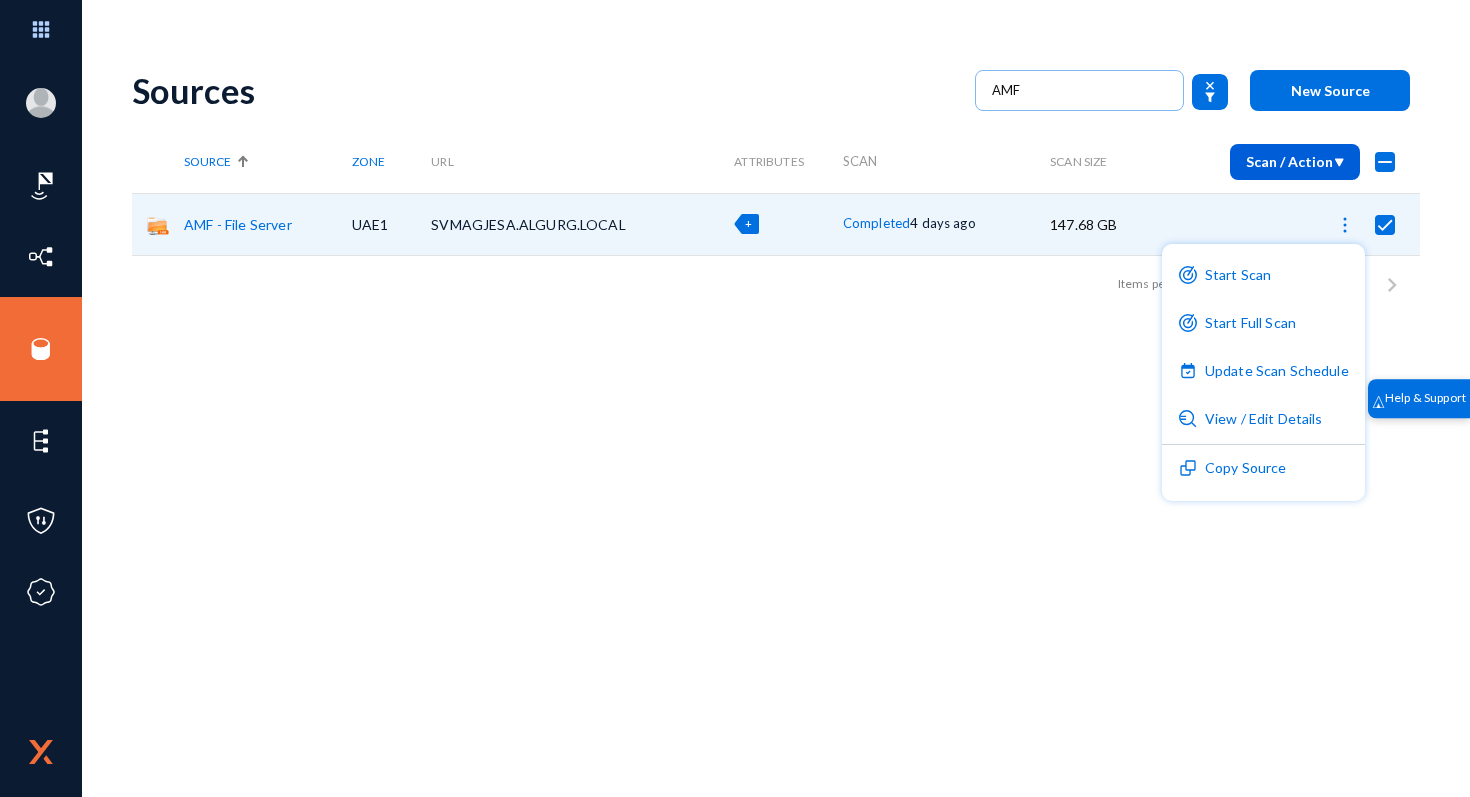 click on "Start Full Scan" at bounding box center (1263, 324) 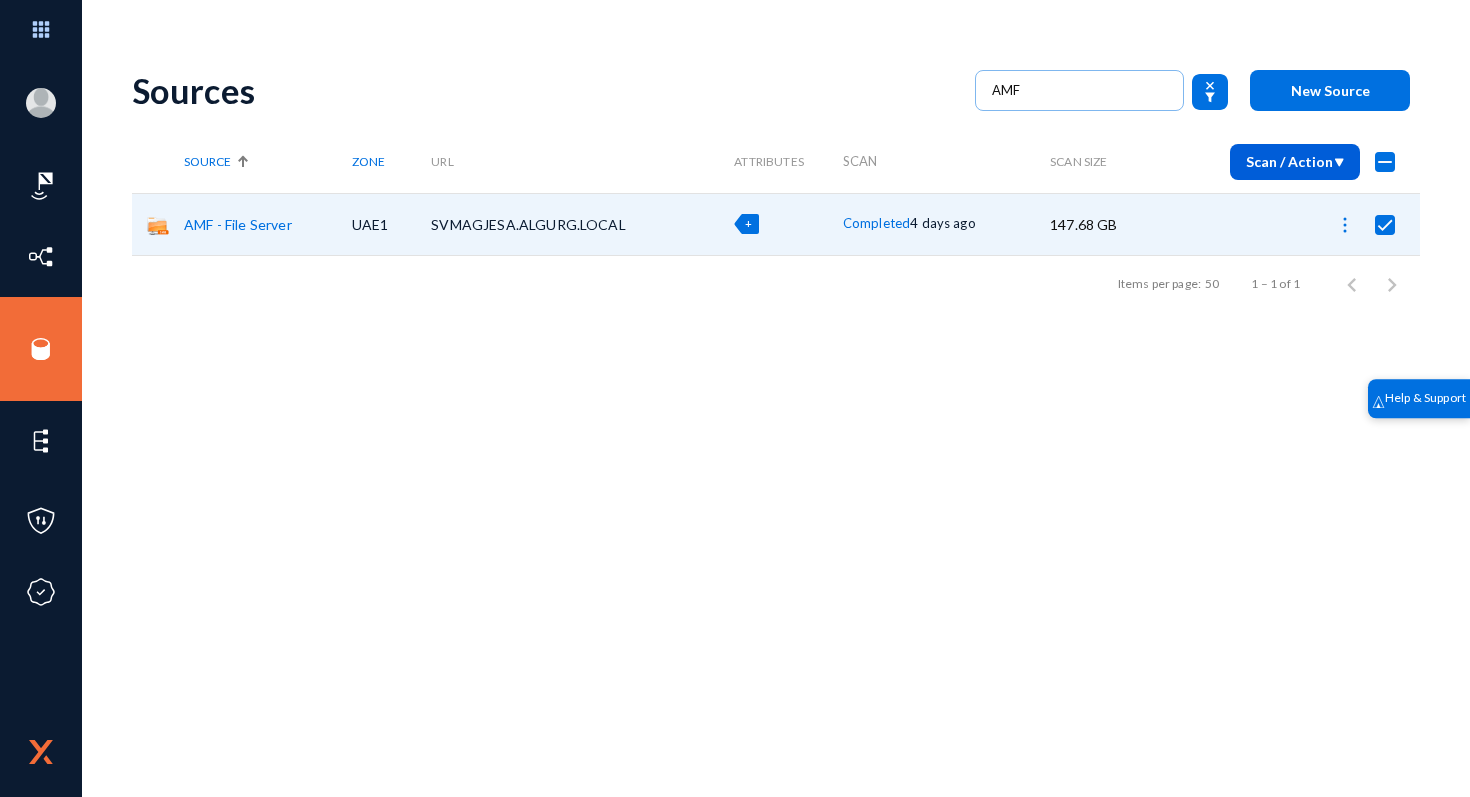 checkbox on "false" 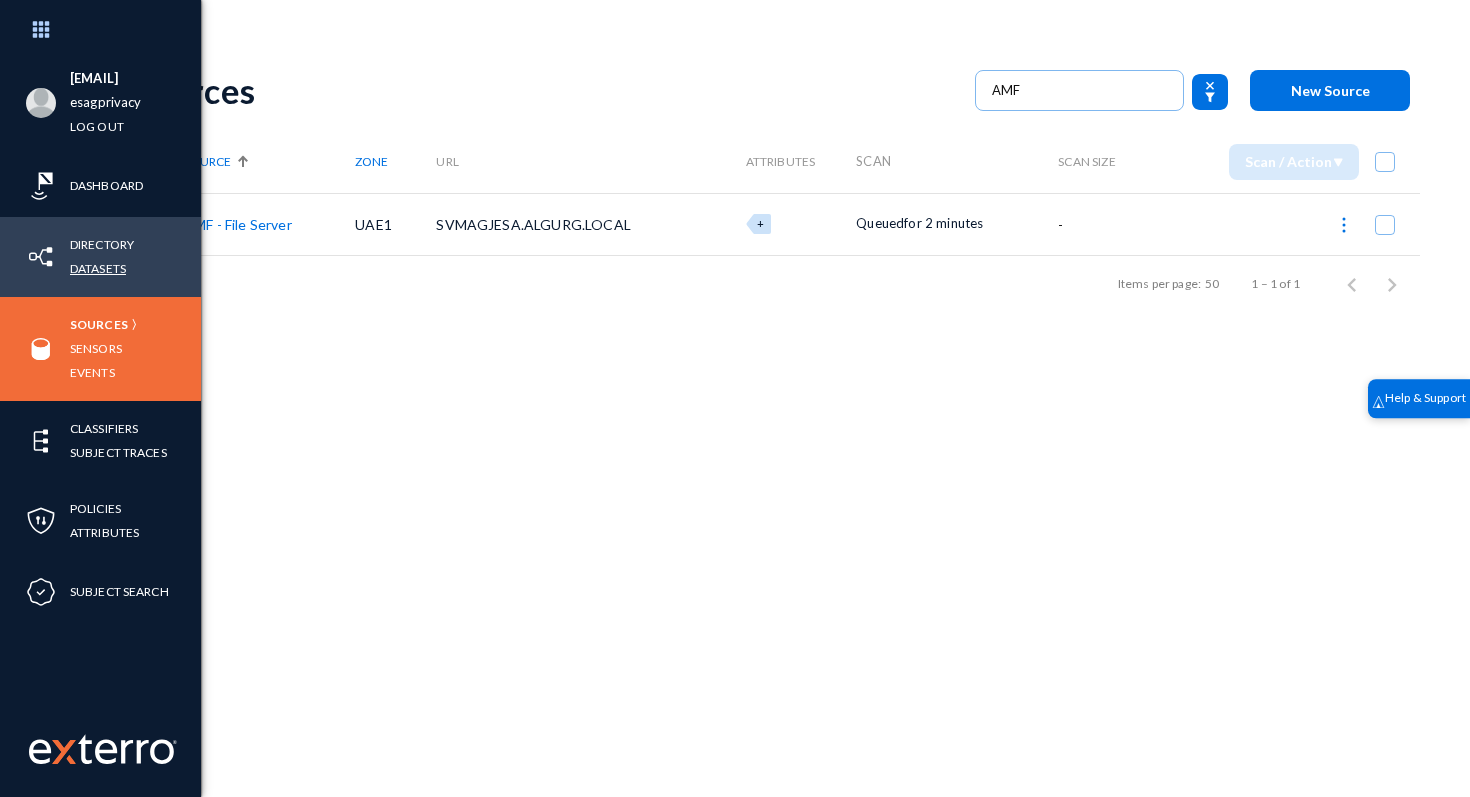 click on "Datasets" at bounding box center (98, 268) 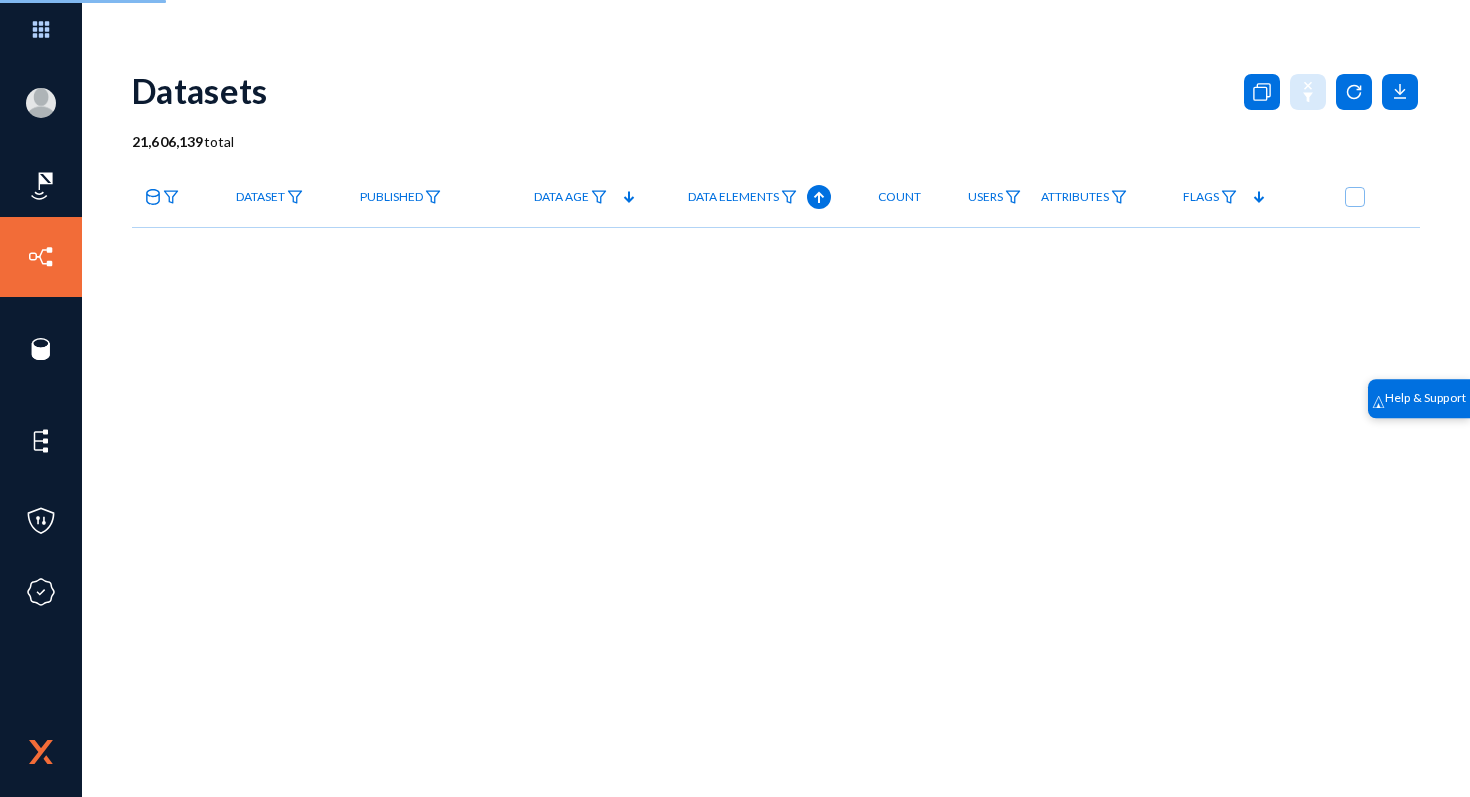 click 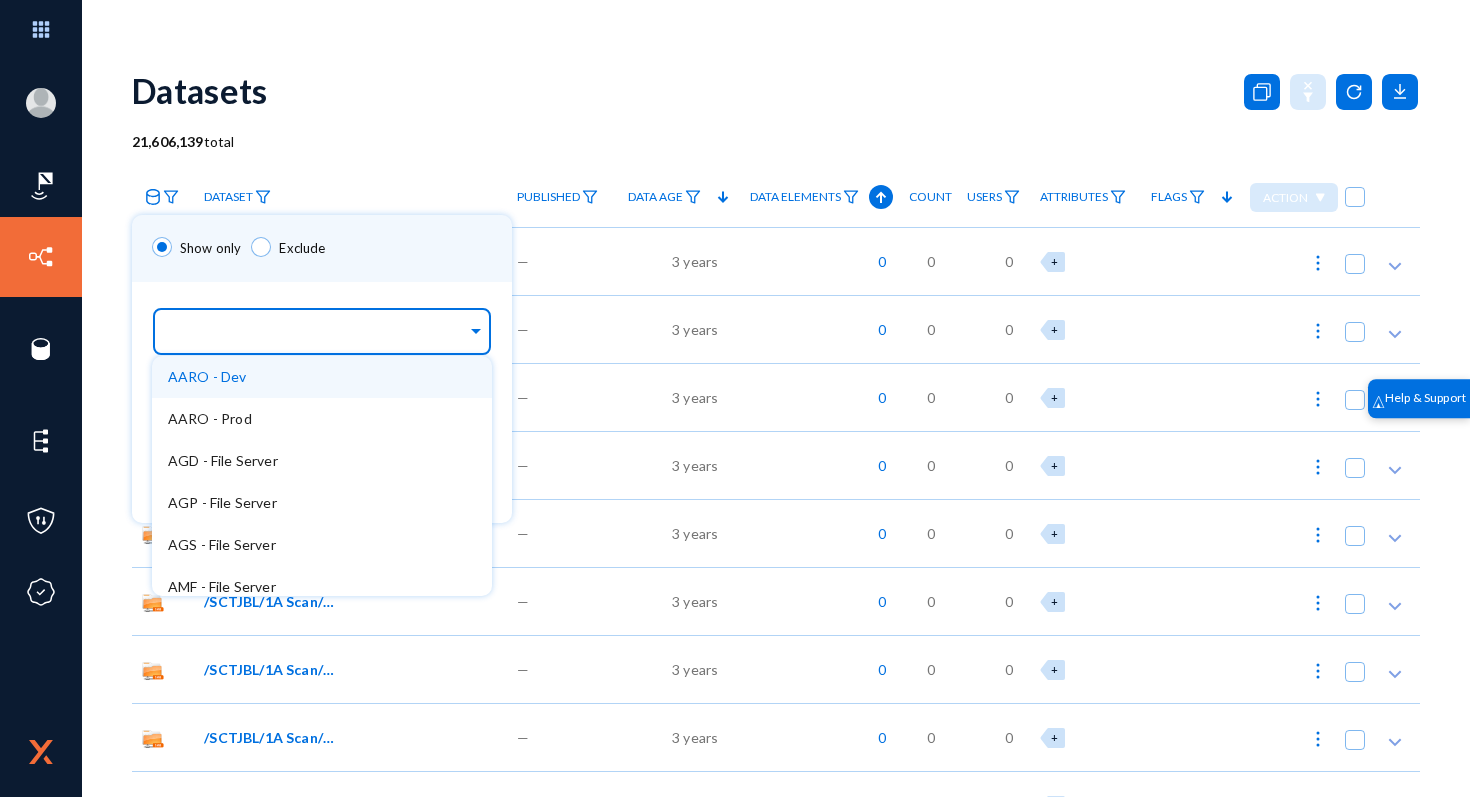 click at bounding box center (317, 333) 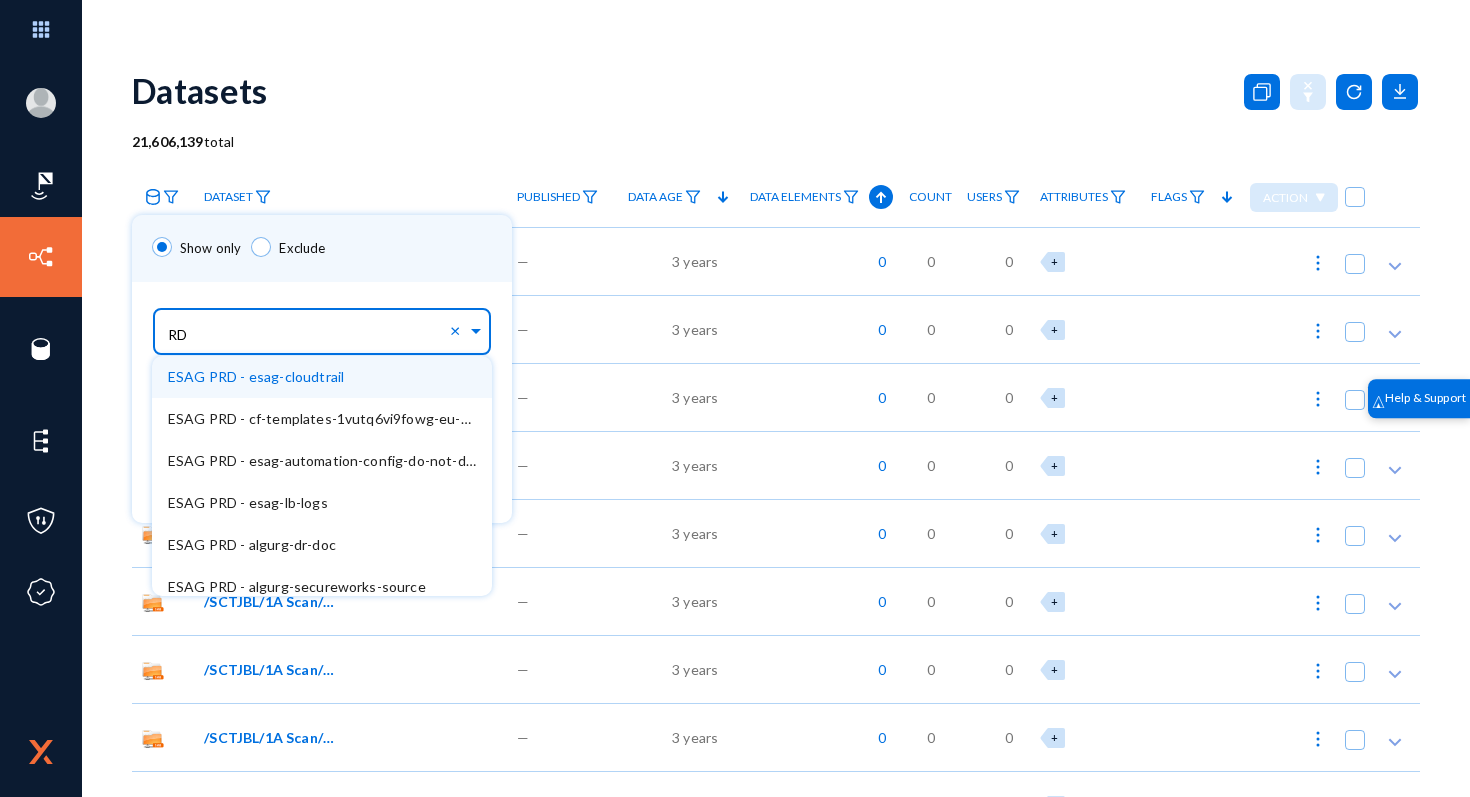 type on "RDS" 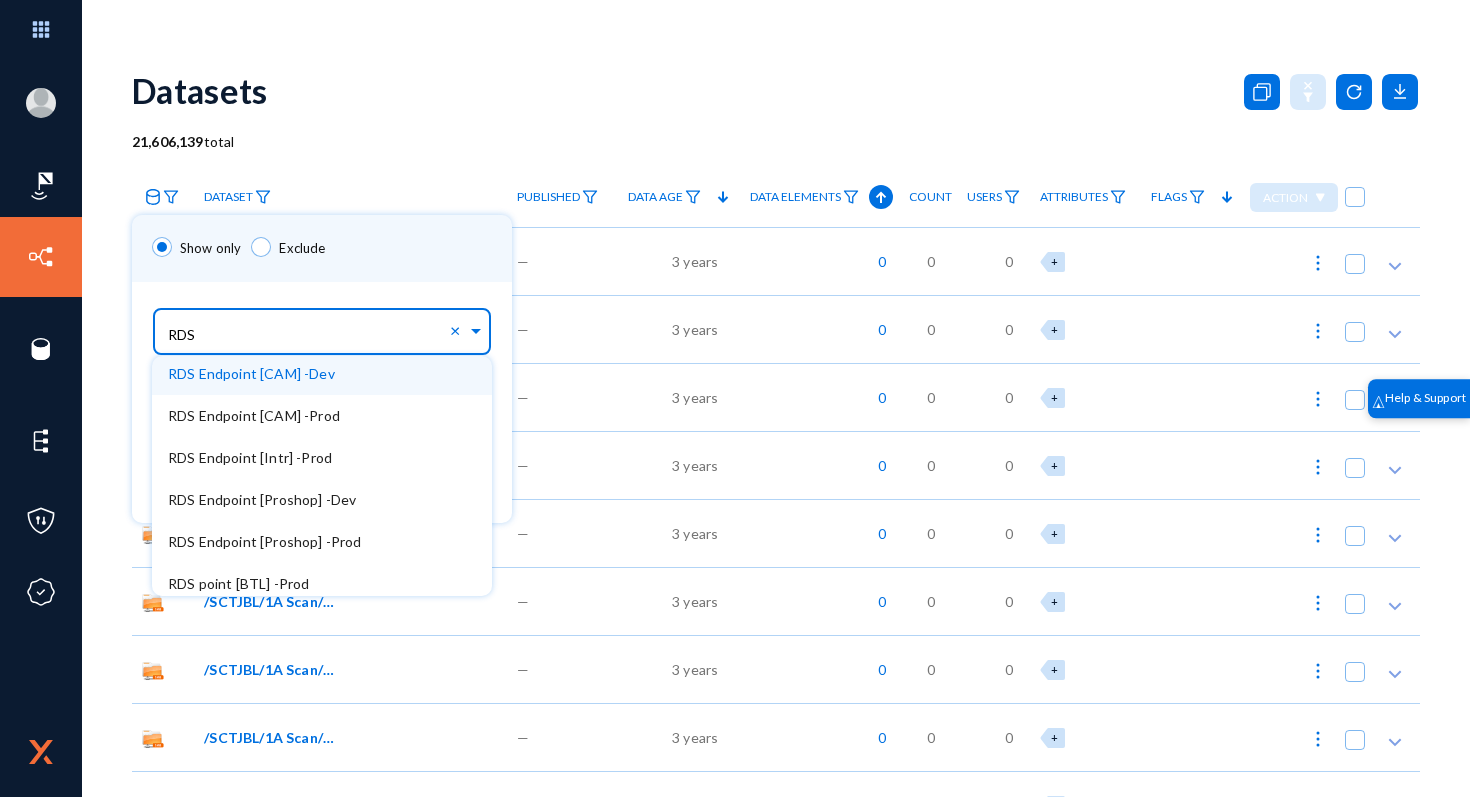 scroll, scrollTop: 96, scrollLeft: 0, axis: vertical 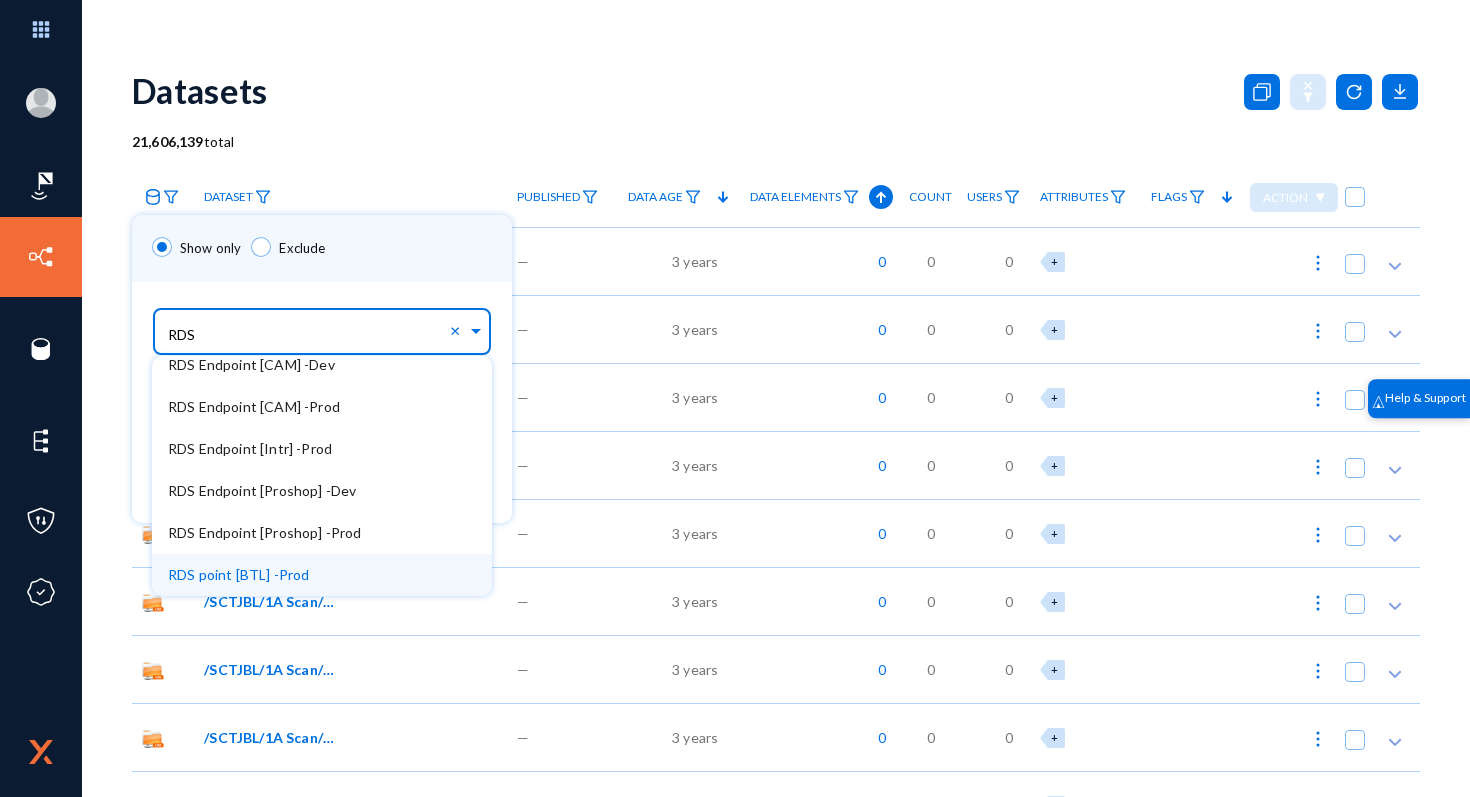 click on "RDS point [BTL] -Prod" at bounding box center [322, 575] 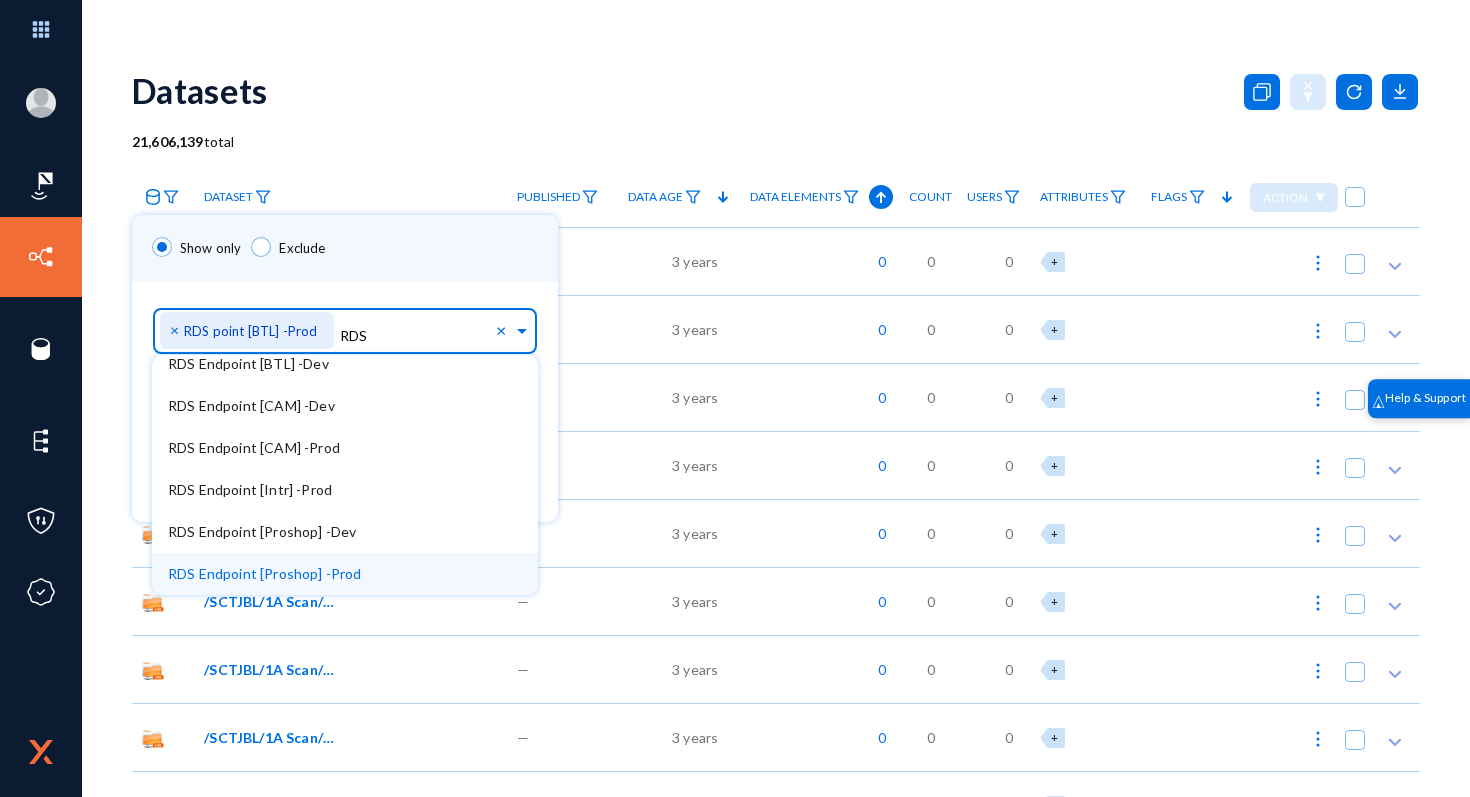 click on "RDS Endpoint [Proshop] -Prod" at bounding box center [264, 573] 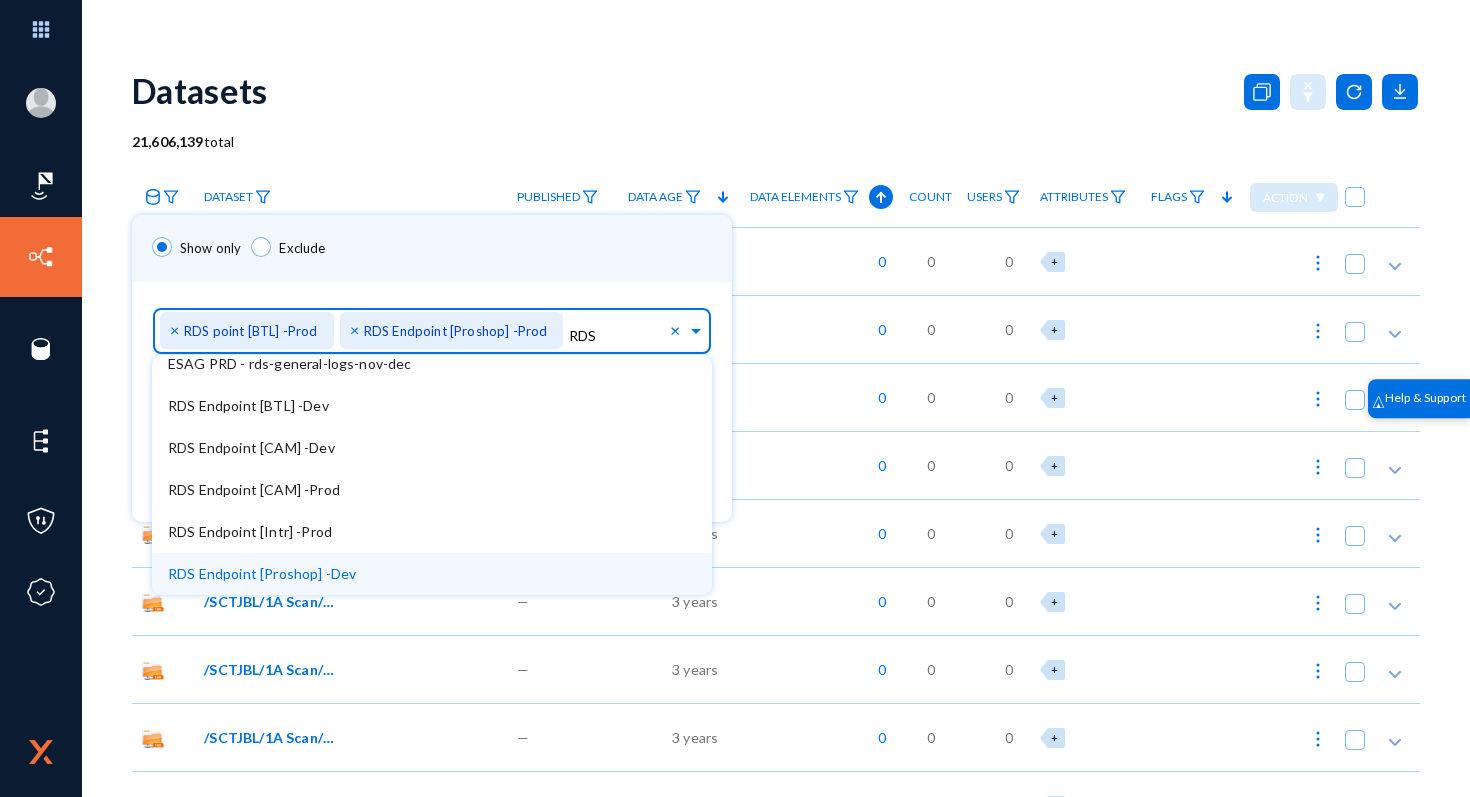 scroll, scrollTop: 12, scrollLeft: 0, axis: vertical 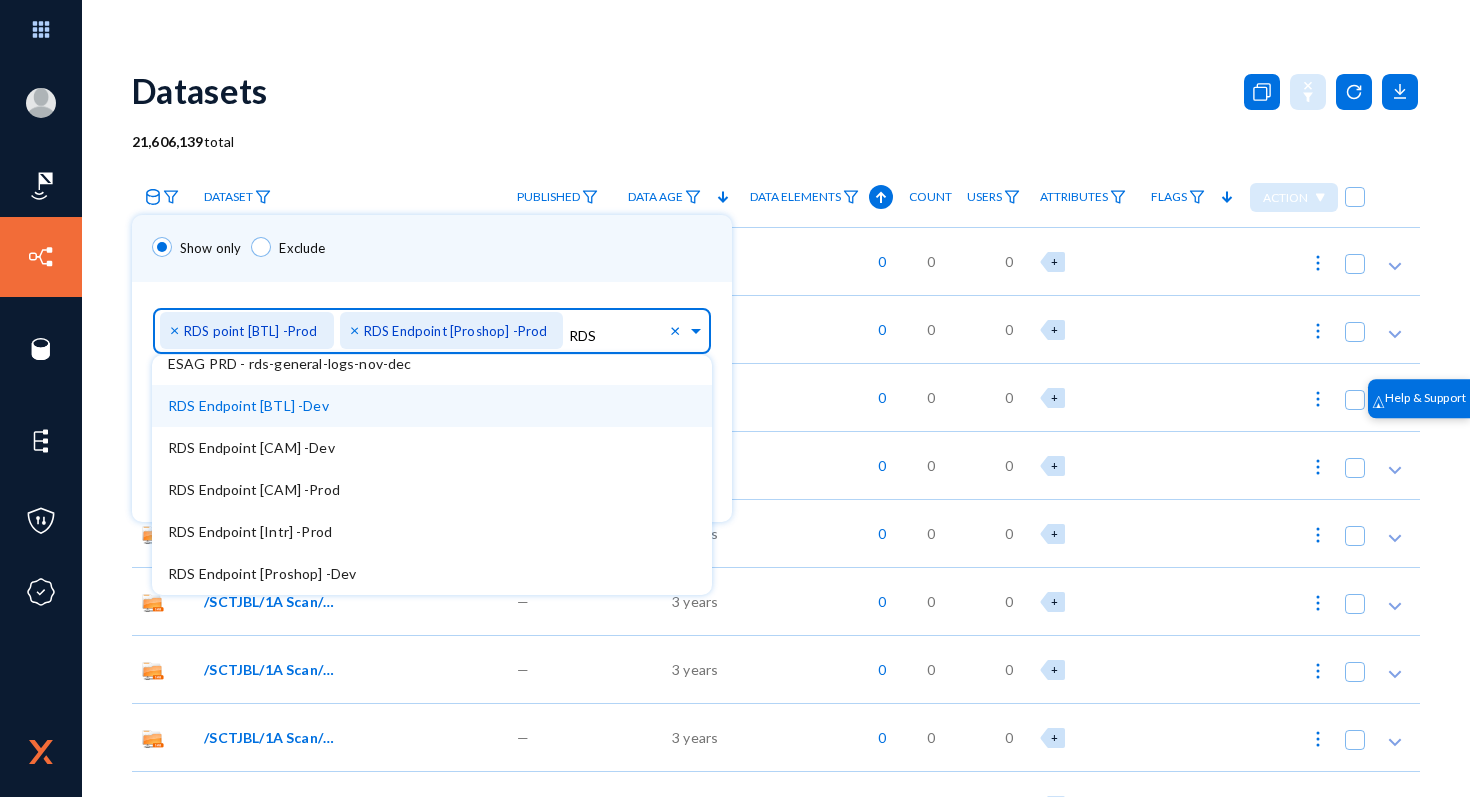 click at bounding box center (735, 398) 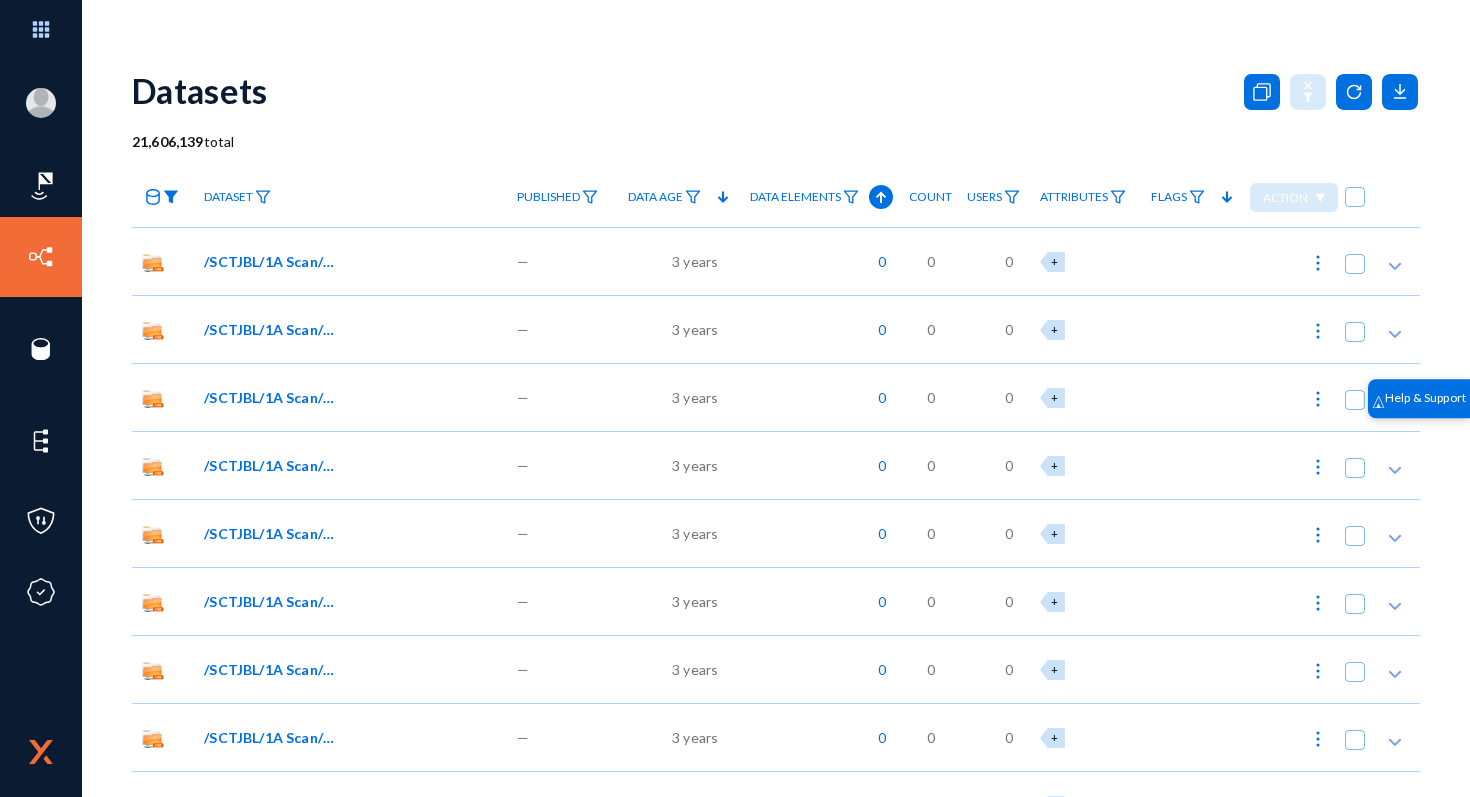 click on "[EMAIL] esagprivacy Log out  Dashboard   Directory   Datasets   Sources   Sensors   Events   Classifiers   Subject Traces   Policies   Attributes   Subject Search  Datasets
21,606,139  total
Dataset Published Data Age
Data Elements
Count Users Attributes Flags
Action   /SCTJBL/1A Scan/20221017145104_00001.jpg —  3 years   0   0  0 +
/SCTJBL/1A Scan/20221017145104_00002.jpg —  3 years   0   0  0 +
/SCTJBL/1A Scan/20221019095558_00001.jpg —  3 years   0   0  0 +
/SCTJBL/1A Scan/20221123083430_00001.jpg —  3 years   0   0  0 +
/SCTJBL/1A Scan/20221209135825_00001.jpg —  3 years   0   0  0 +
/SCTJBL/1A Scan/Kashif Hussain.jpg —  3 years   0   0  0 +
/SCTJBL/1A Scan/LCGR_MB233777398AE CONTRACT_.jpg —  3 years   0   0  0 +
—  3 years   0   0  0 +
—  0   0" at bounding box center (735, 398) 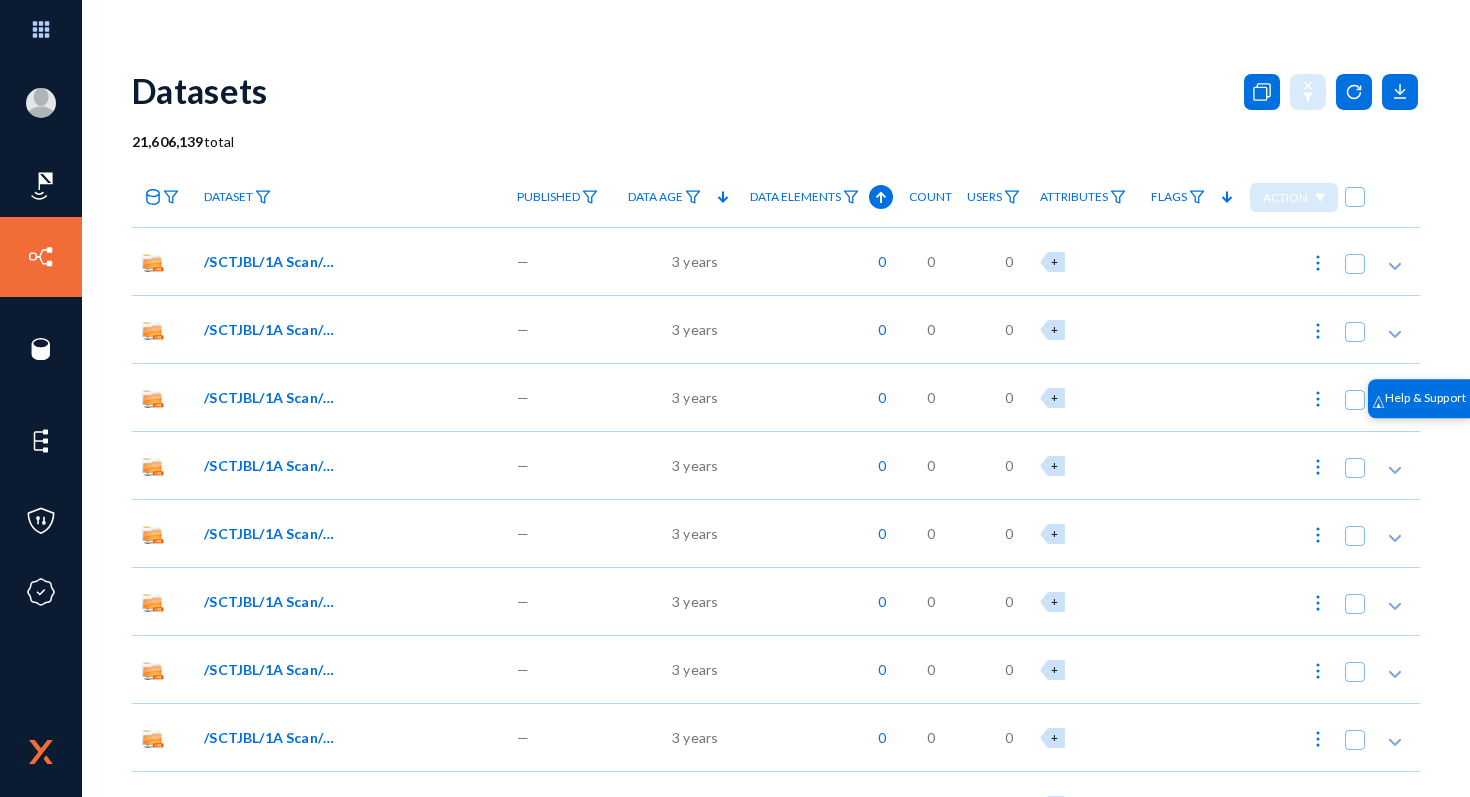 click 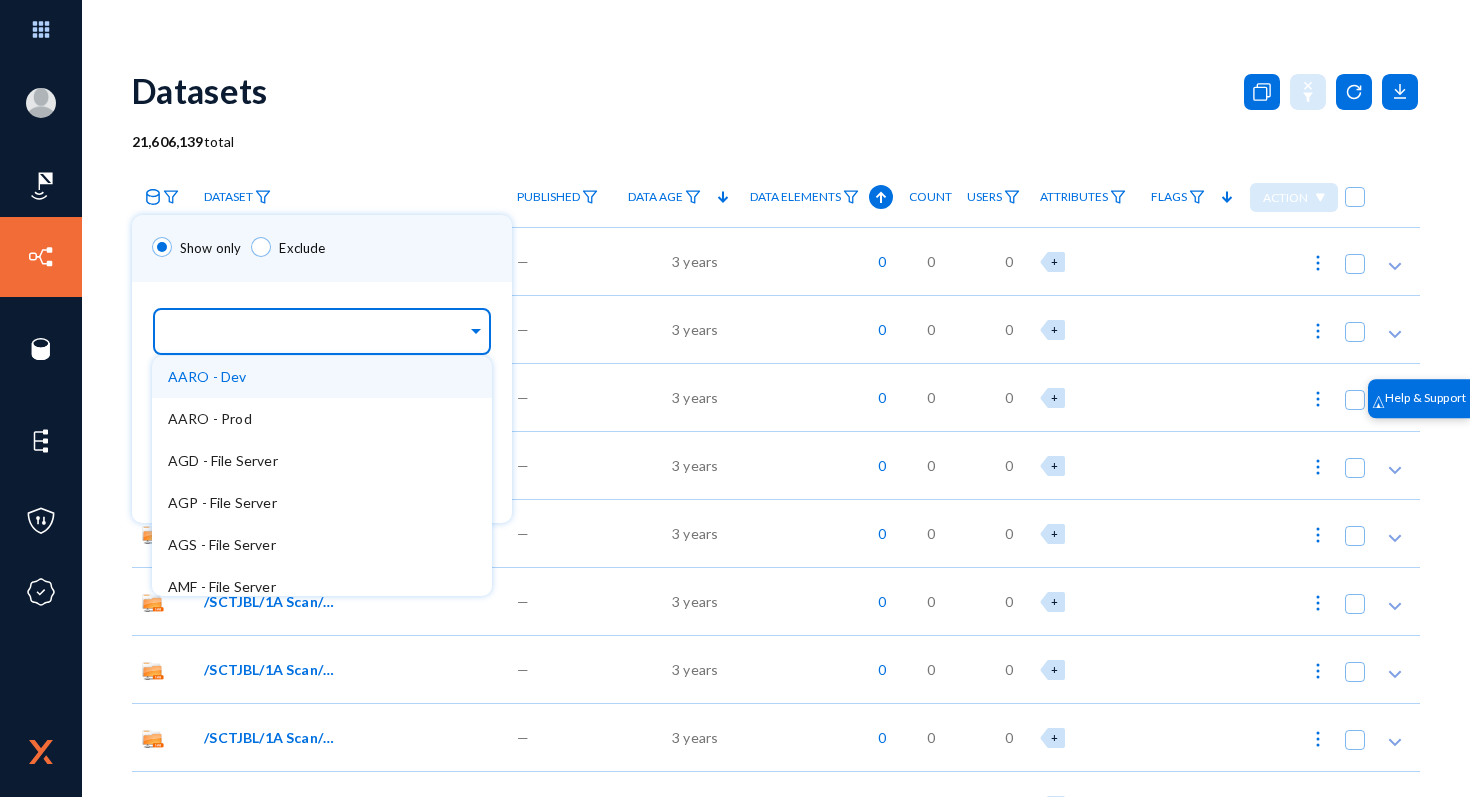 click at bounding box center [317, 334] 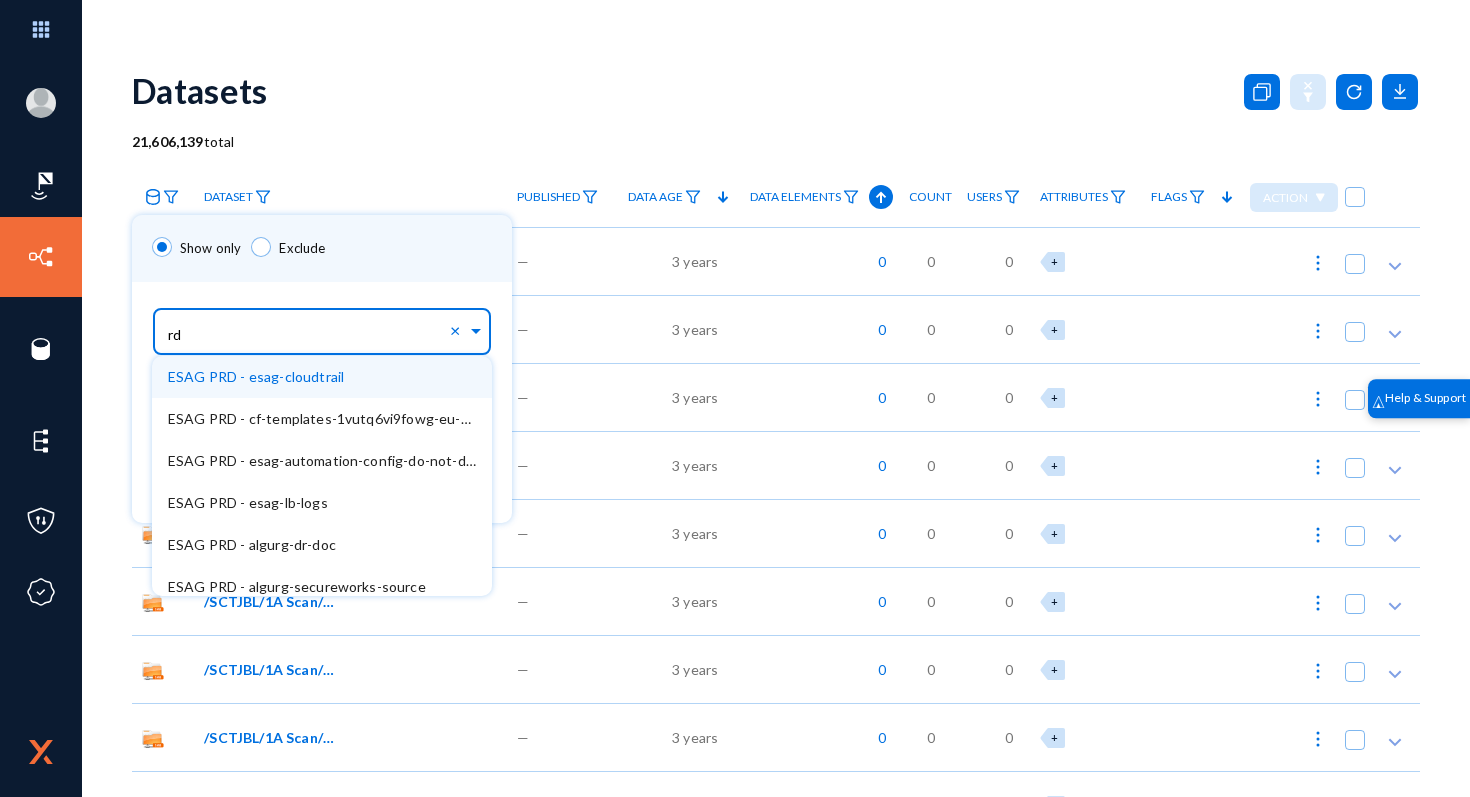 type on "rds" 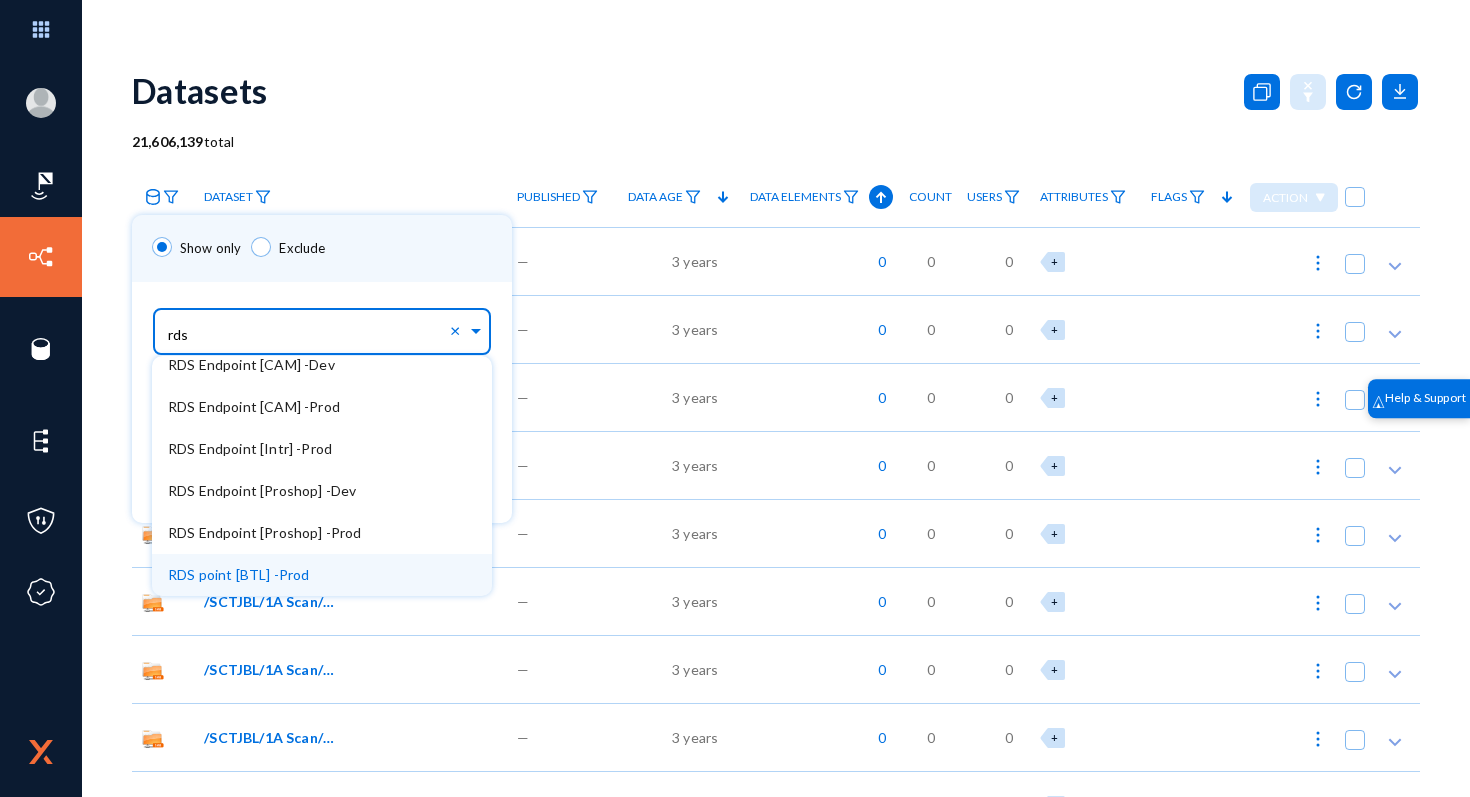 click on "RDS point [BTL] -Prod" at bounding box center [322, 575] 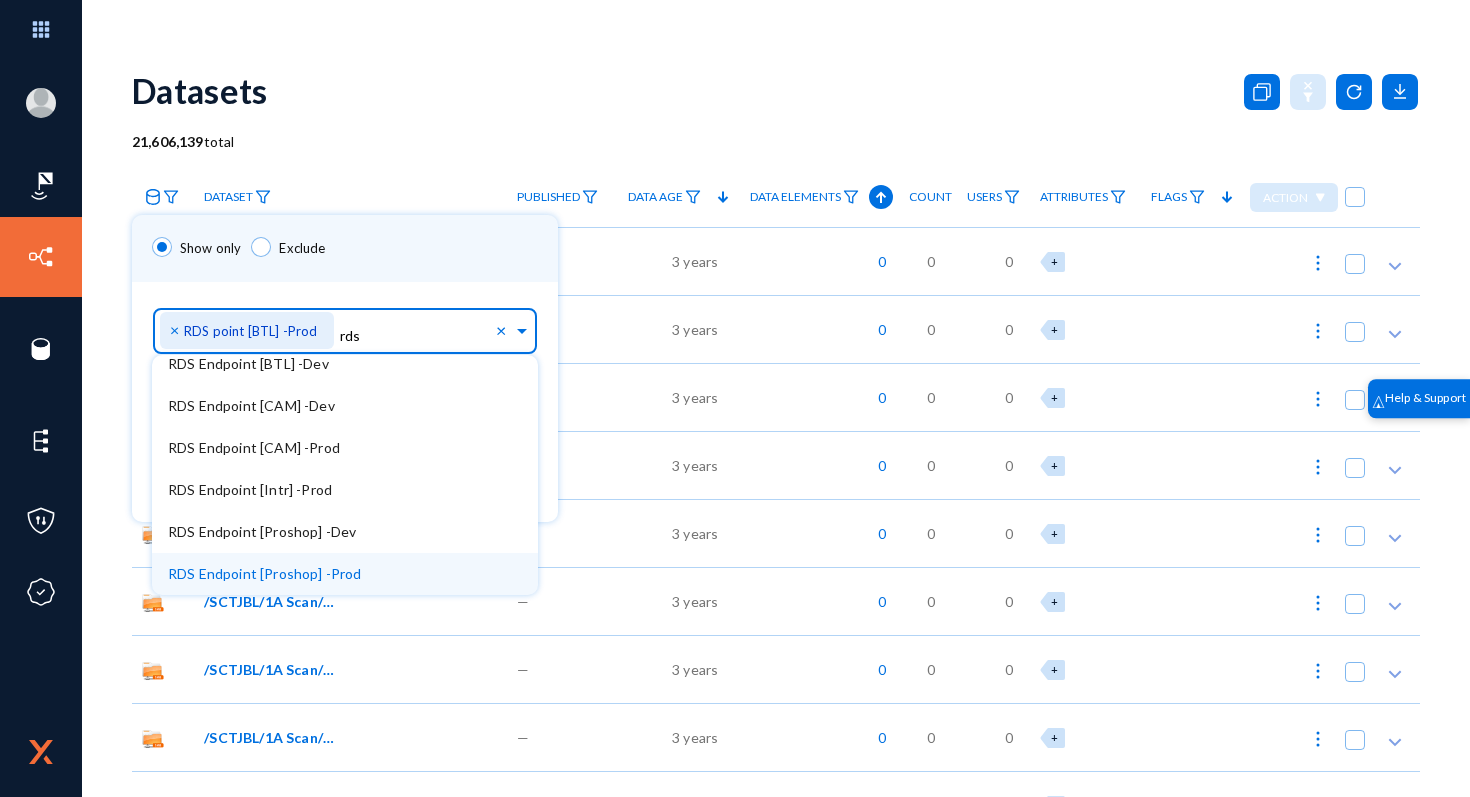 scroll, scrollTop: 54, scrollLeft: 0, axis: vertical 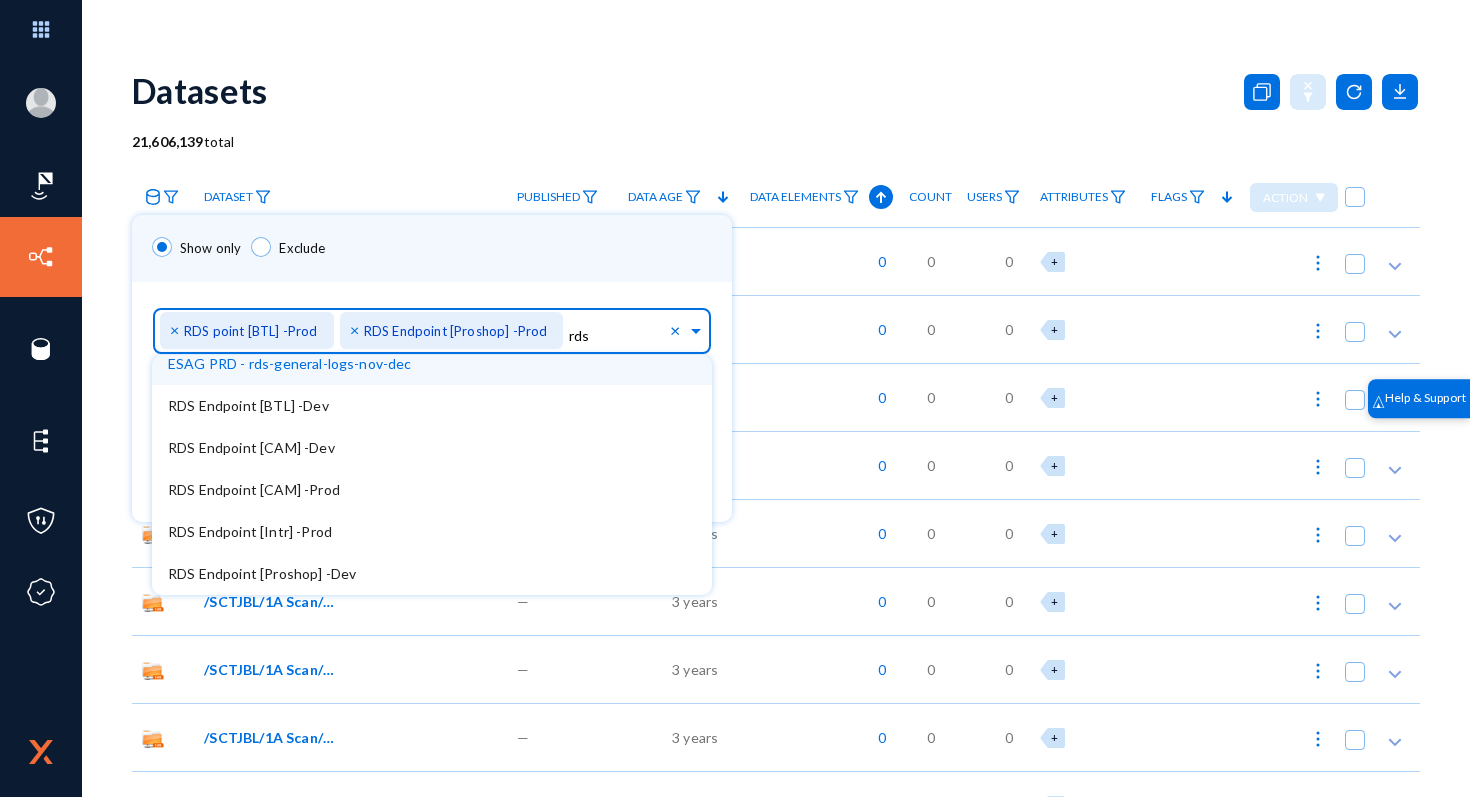 type 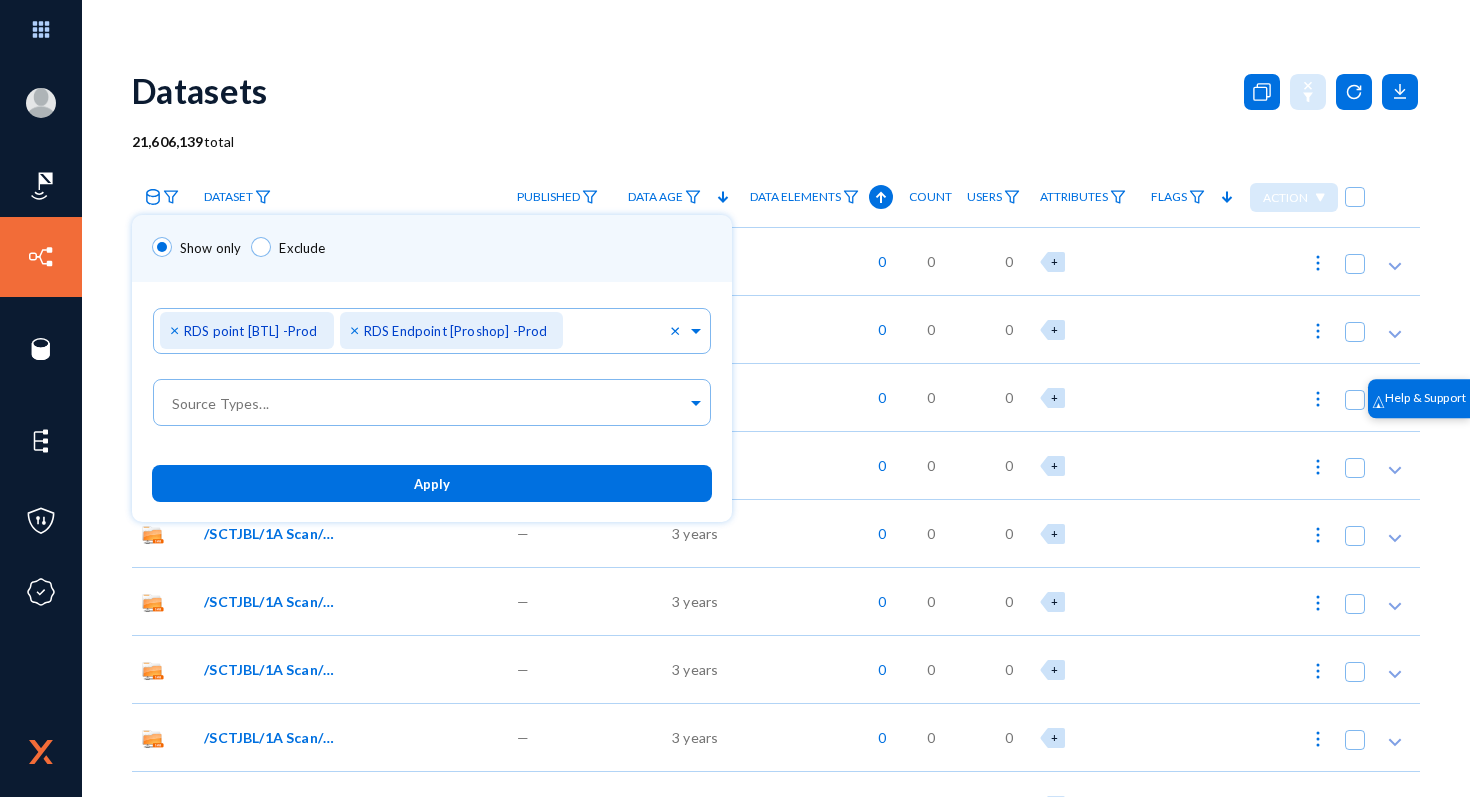 click on "Sources... × RDS point [BTL] -Prod × RDS Endpoint [Proshop] -Prod ×" at bounding box center [432, 327] 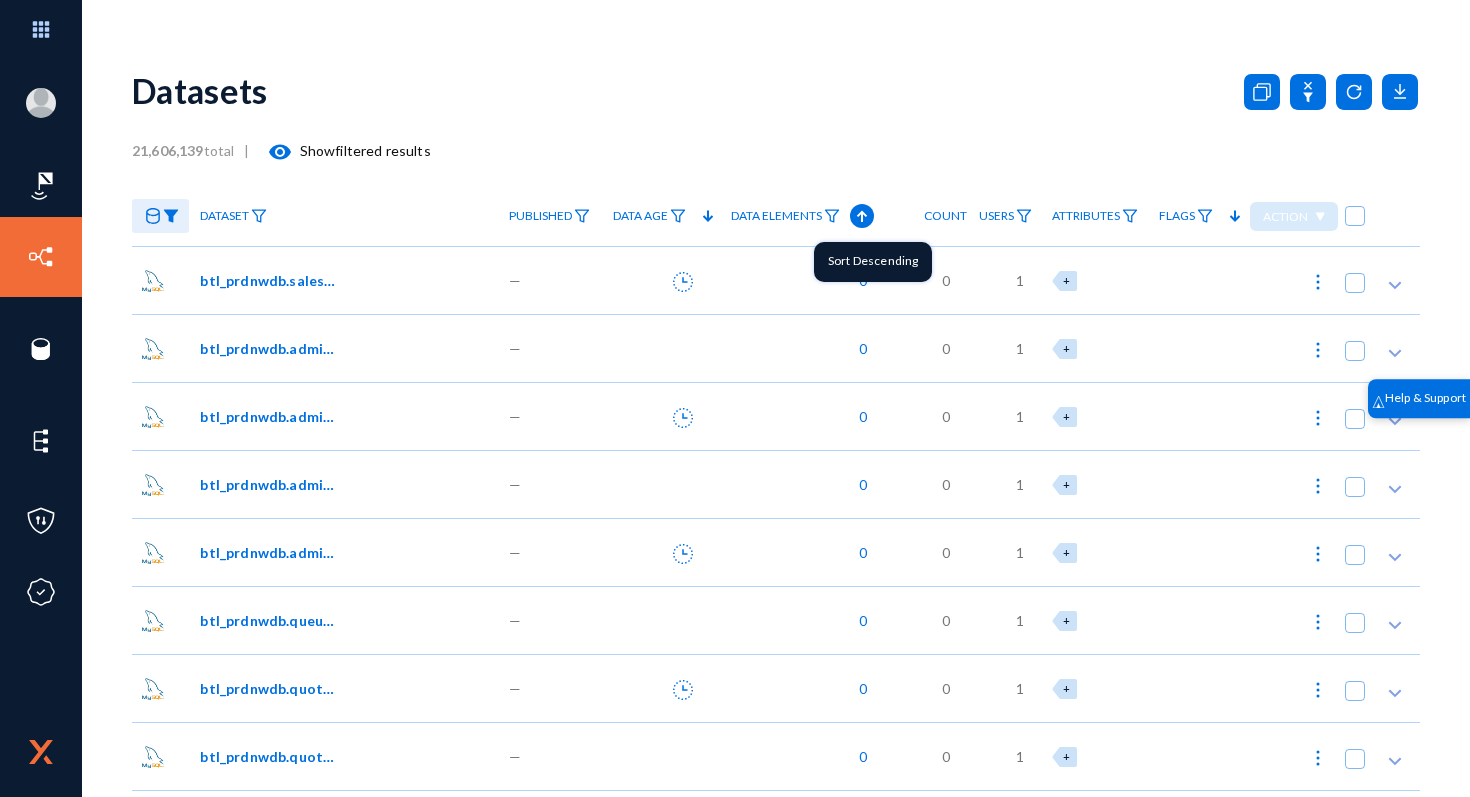 click 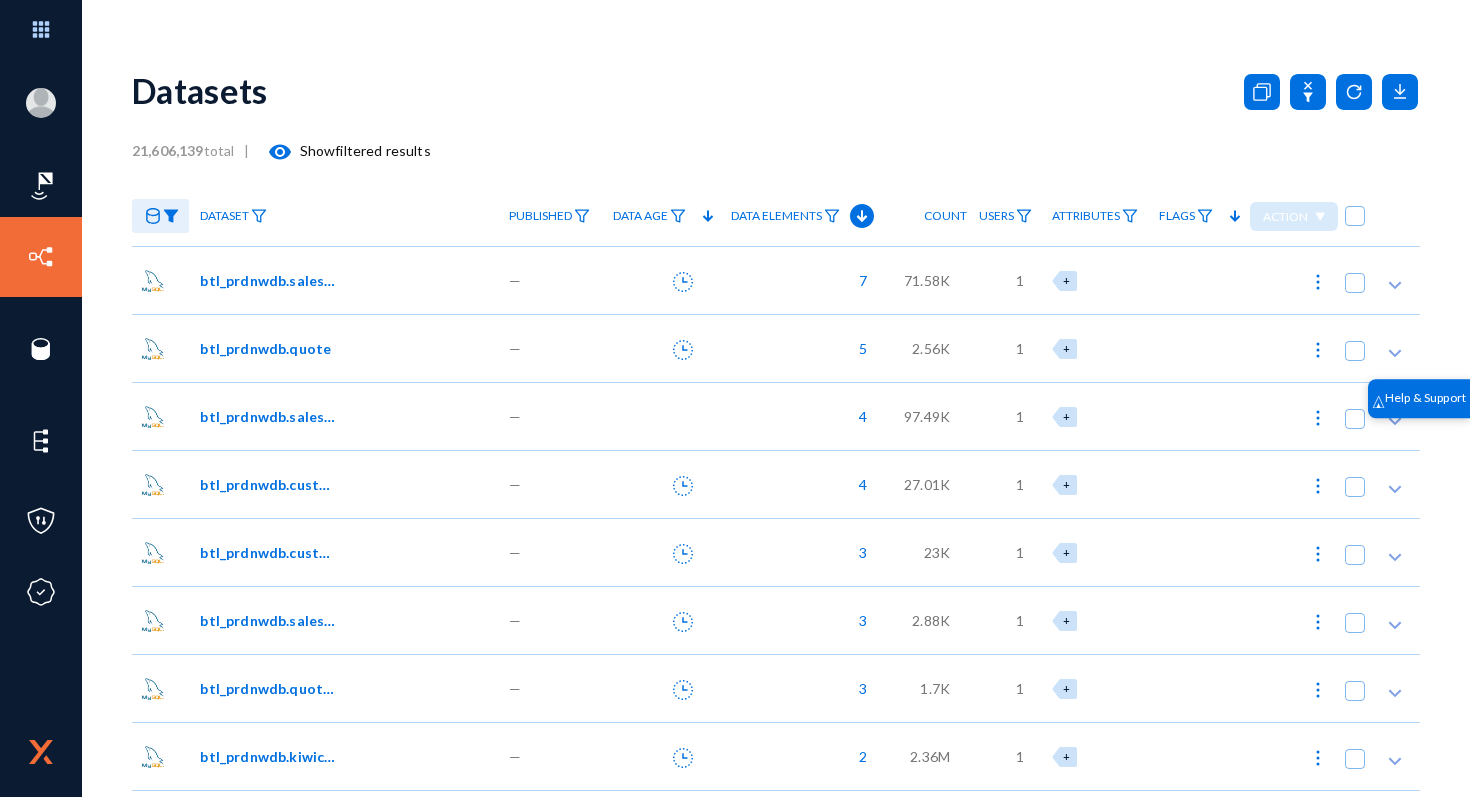 drag, startPoint x: 255, startPoint y: 291, endPoint x: 238, endPoint y: 302, distance: 20.248457 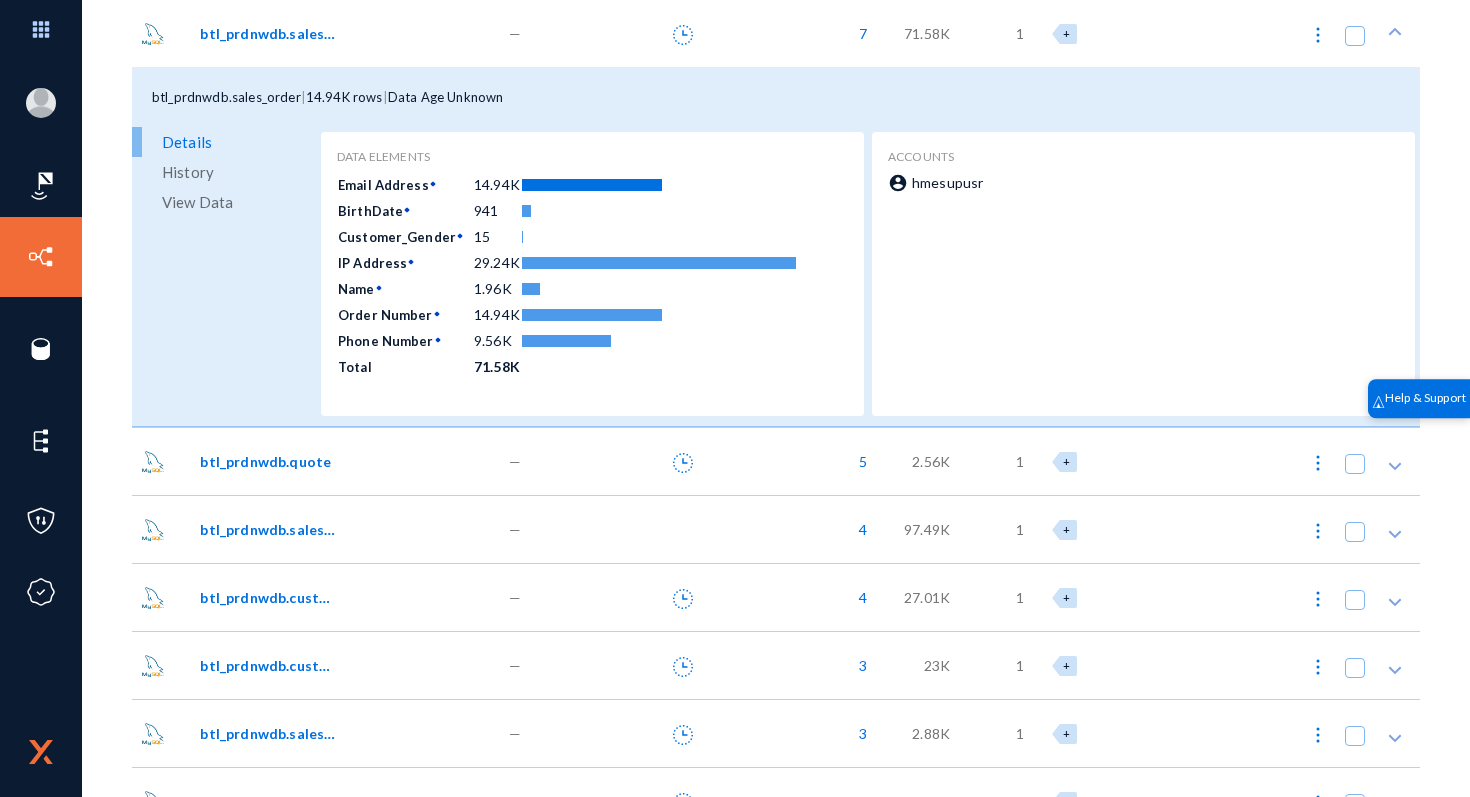 scroll, scrollTop: 268, scrollLeft: 0, axis: vertical 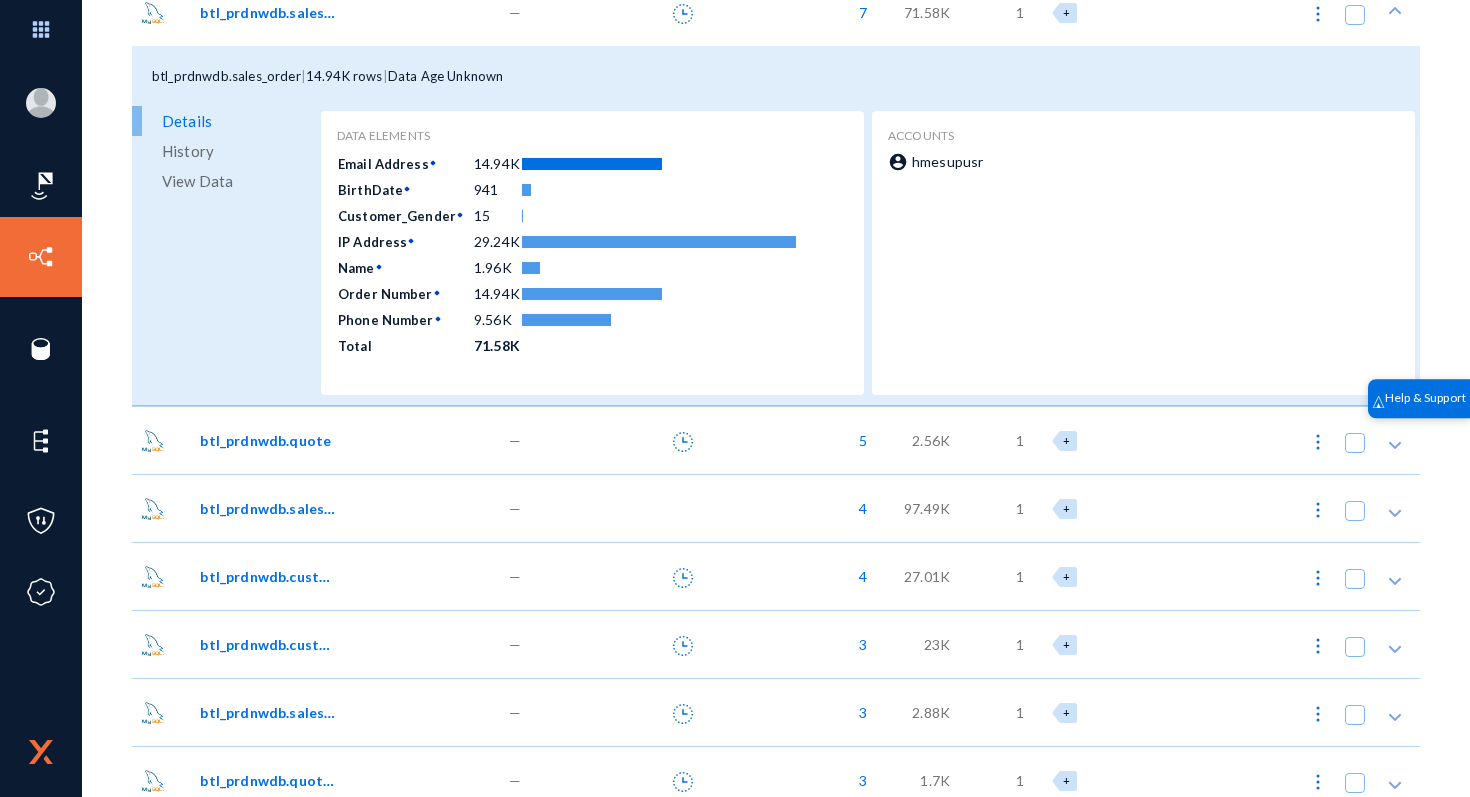 click on "btl_prdnwdb.quote" 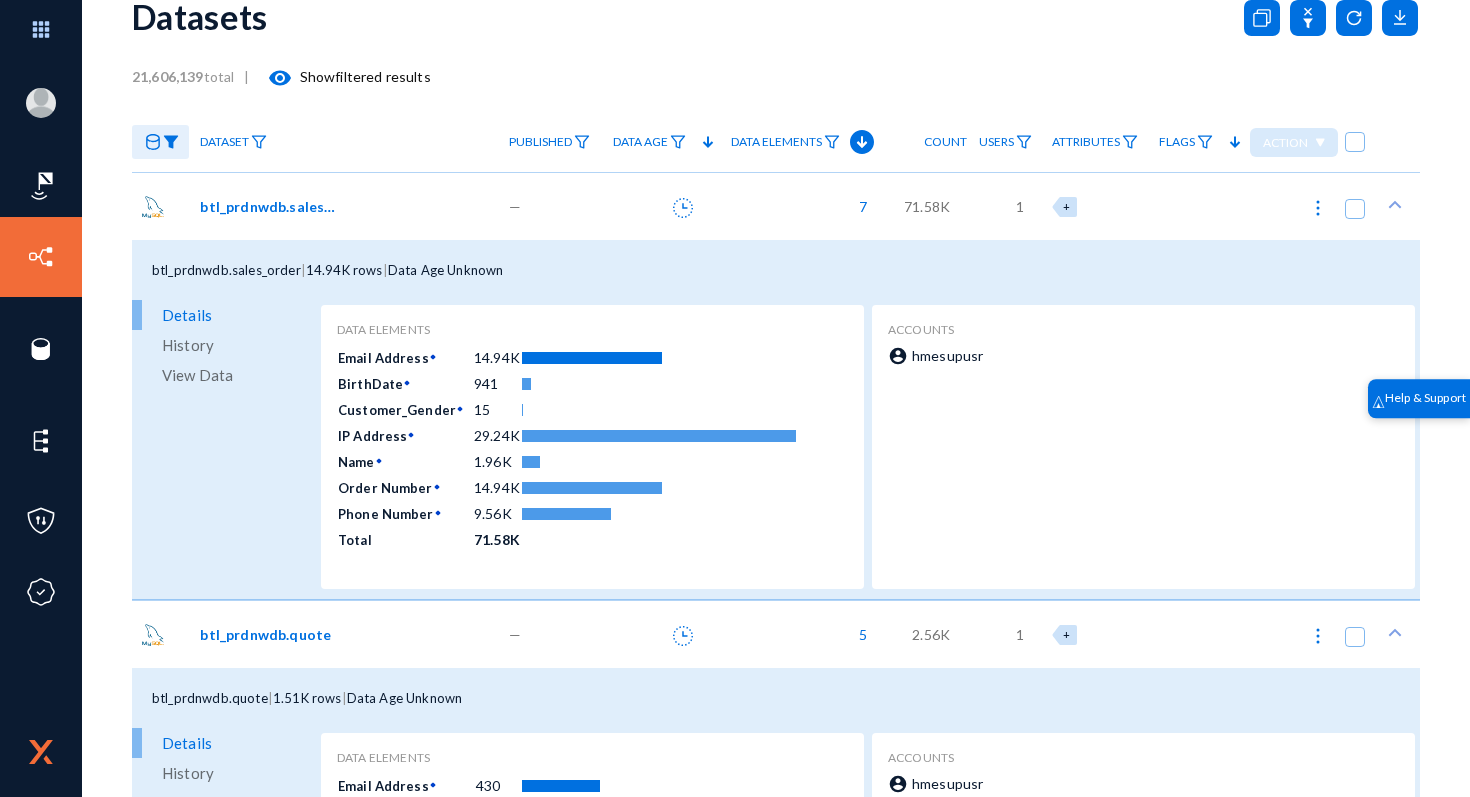 scroll, scrollTop: 0, scrollLeft: 0, axis: both 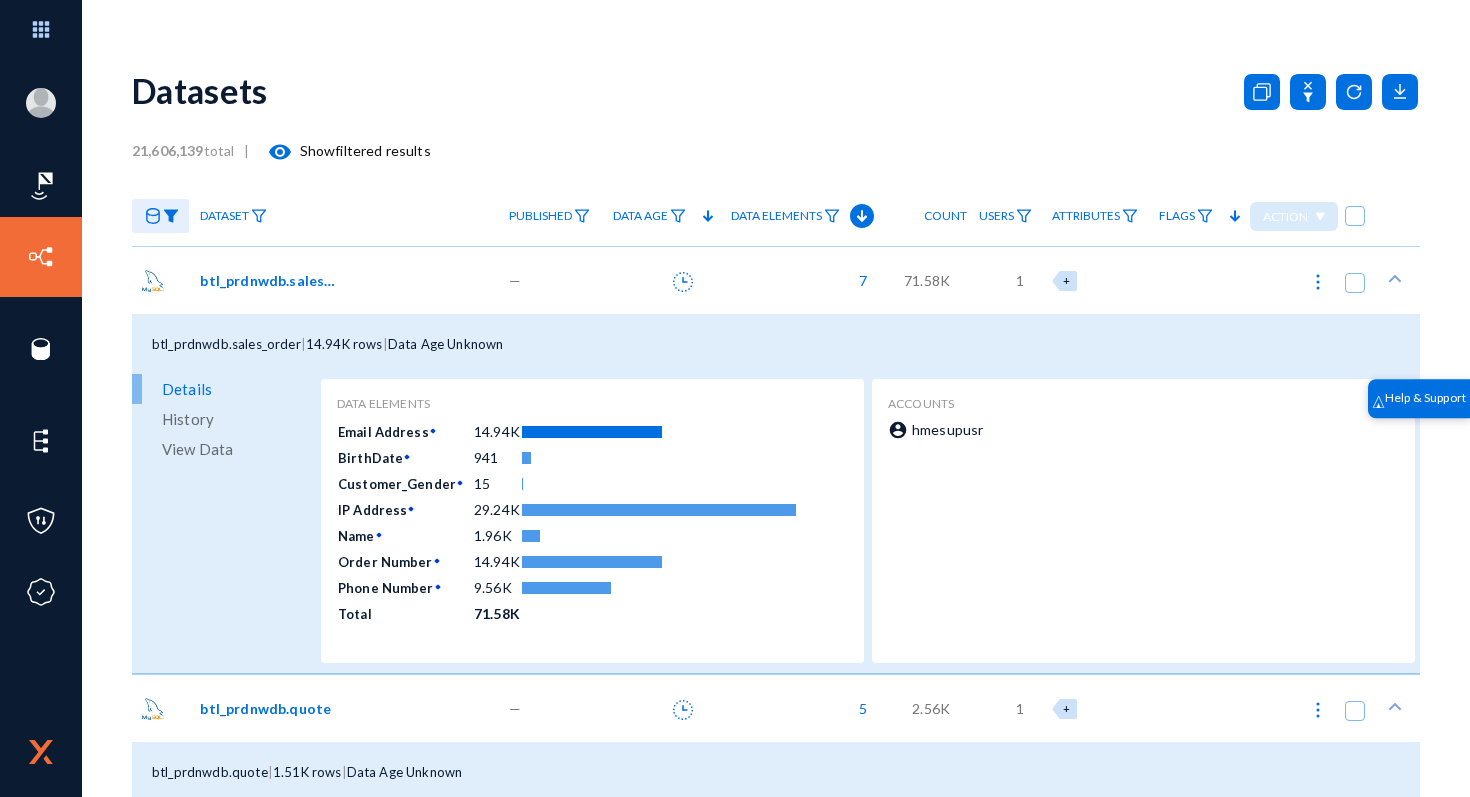 click 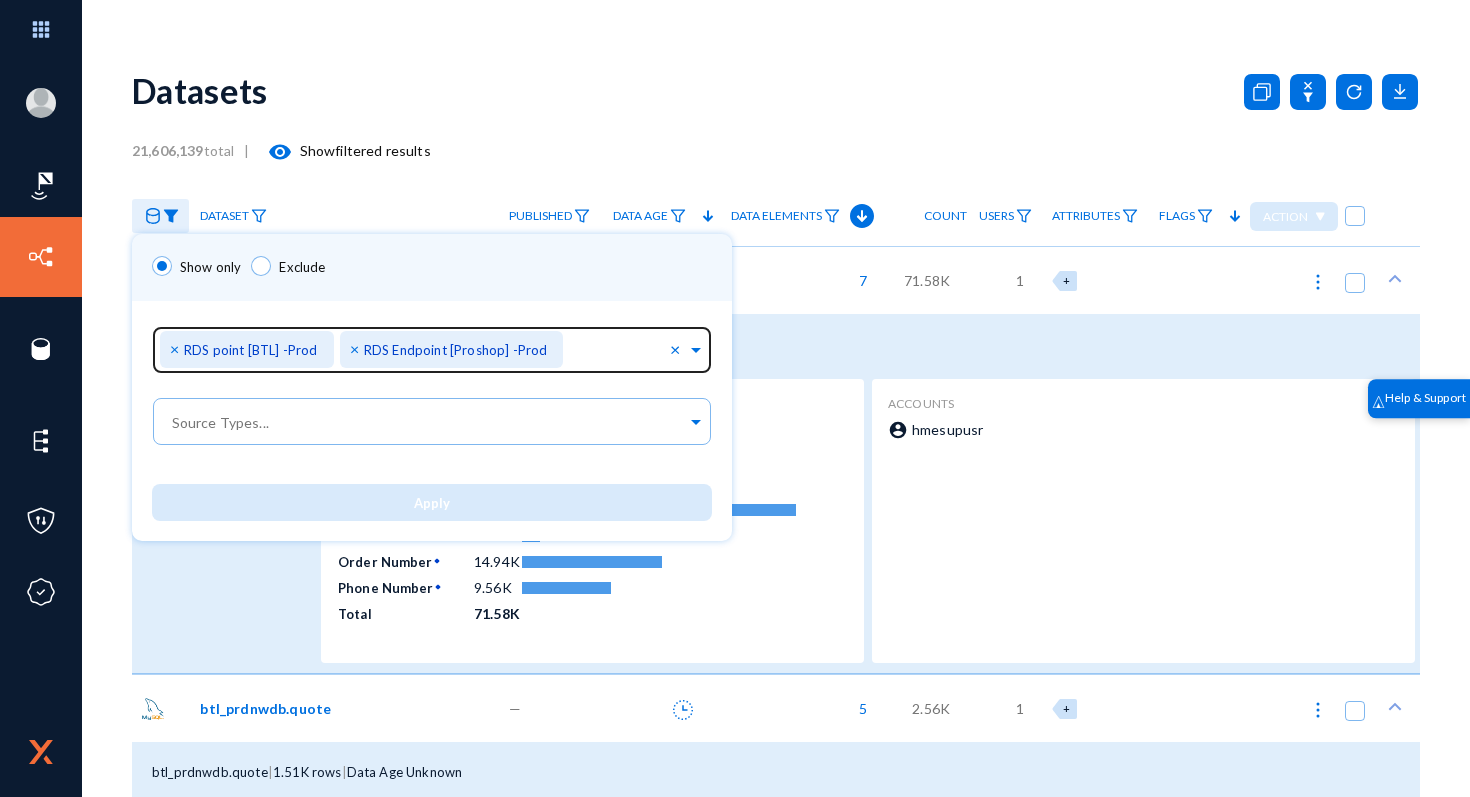 click on "×" at bounding box center (177, 348) 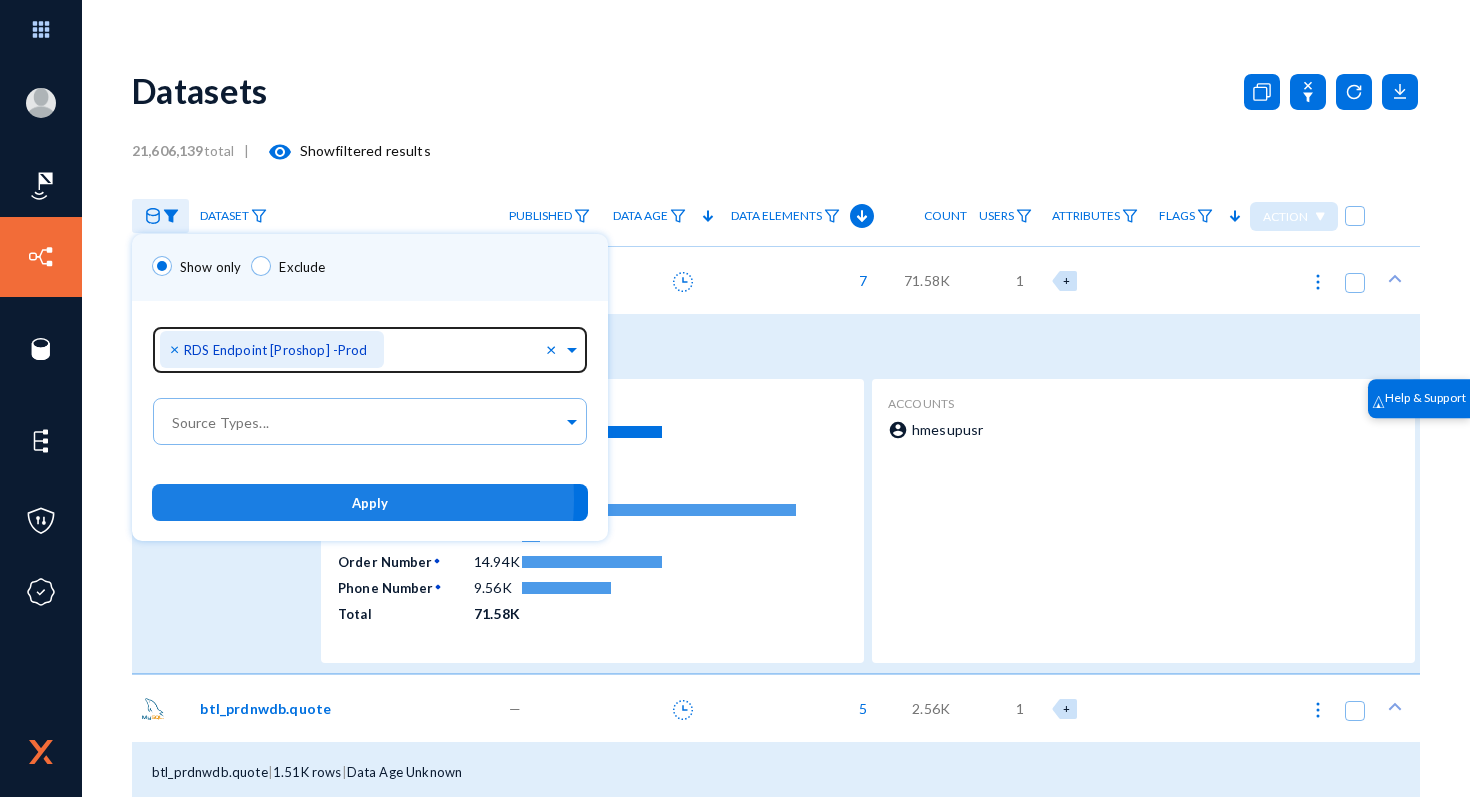 click on "Apply" at bounding box center (370, 502) 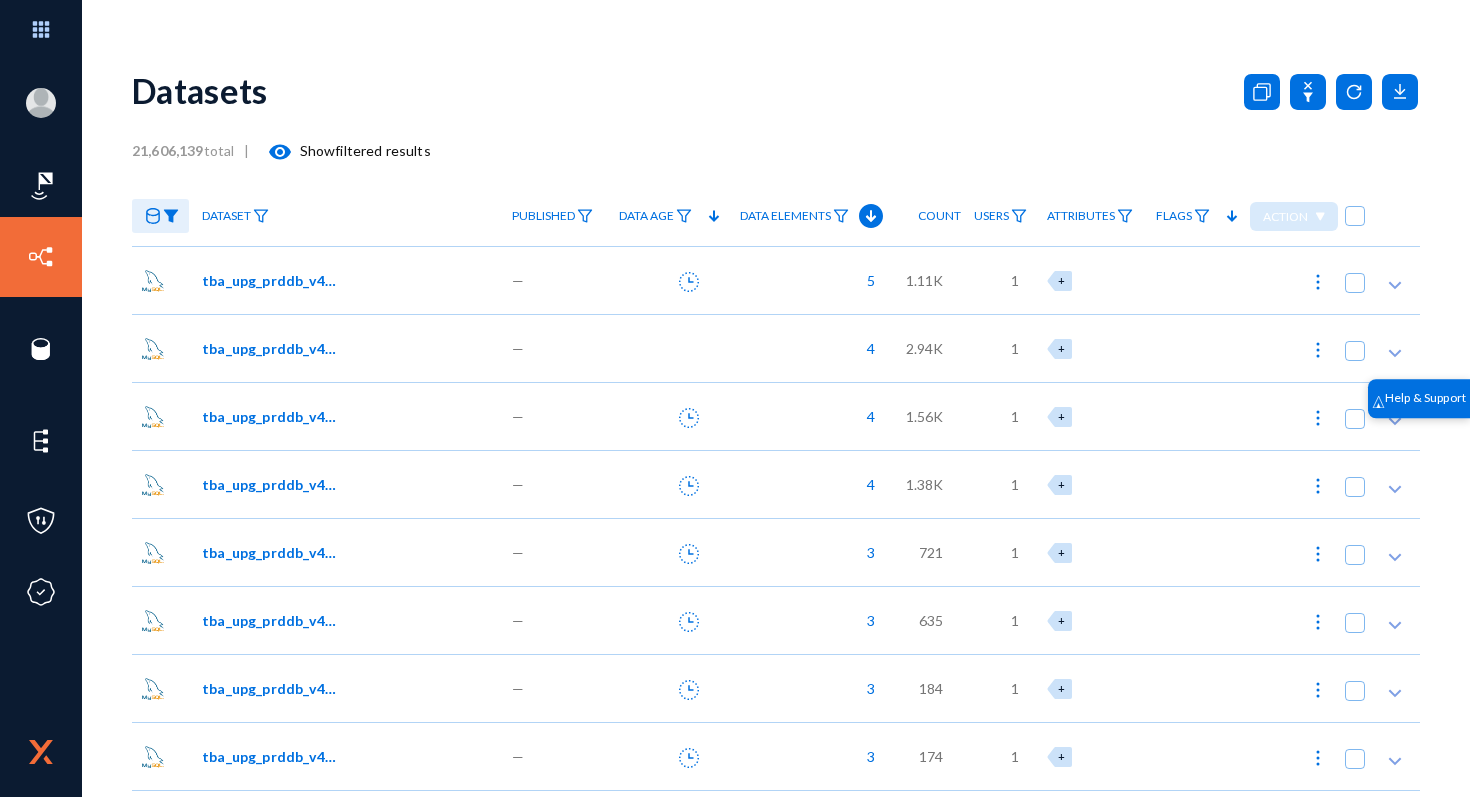 click on "tba_upg_prddb_v4.customer_grid_flat" 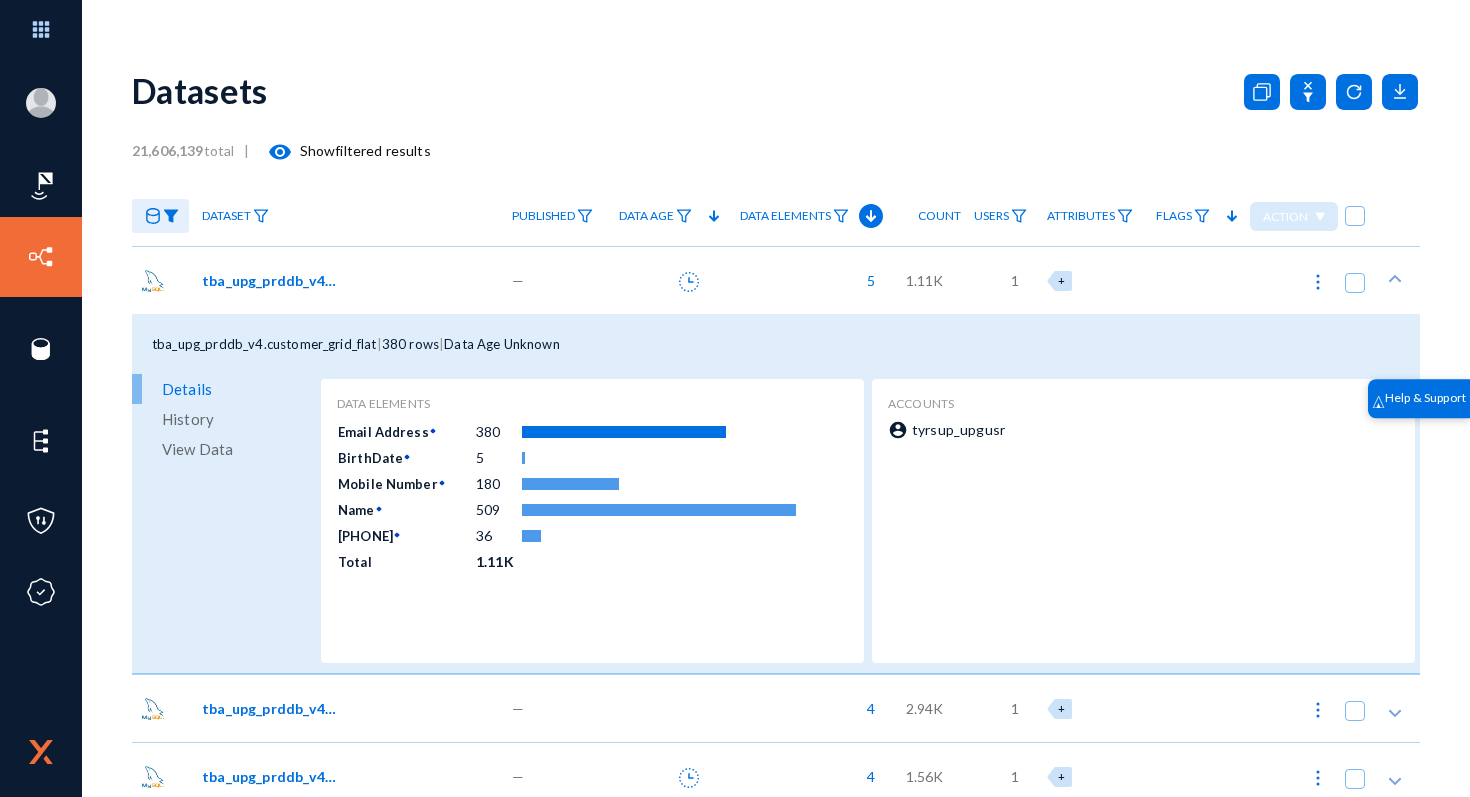 click on "View Data" 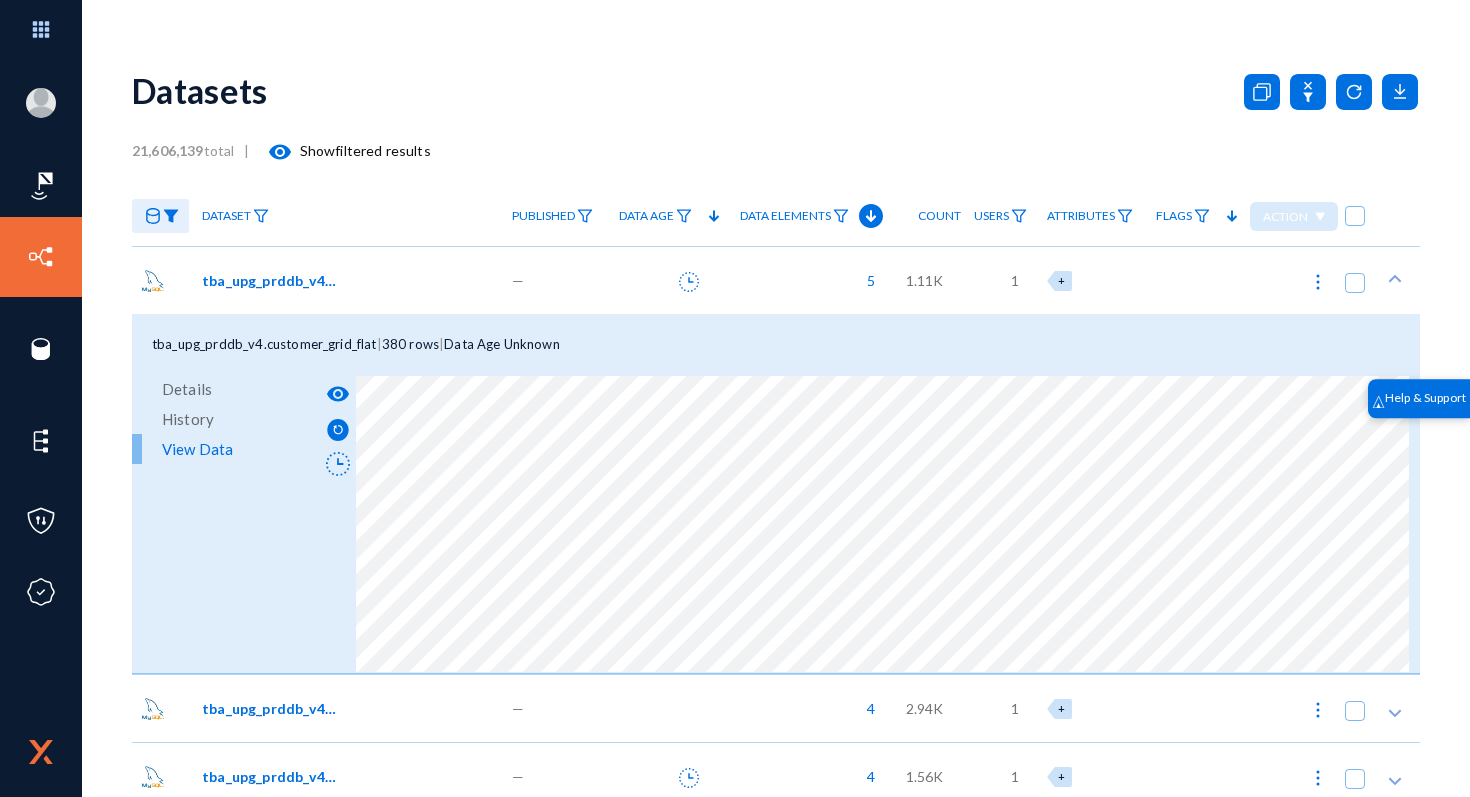 click on "Details" 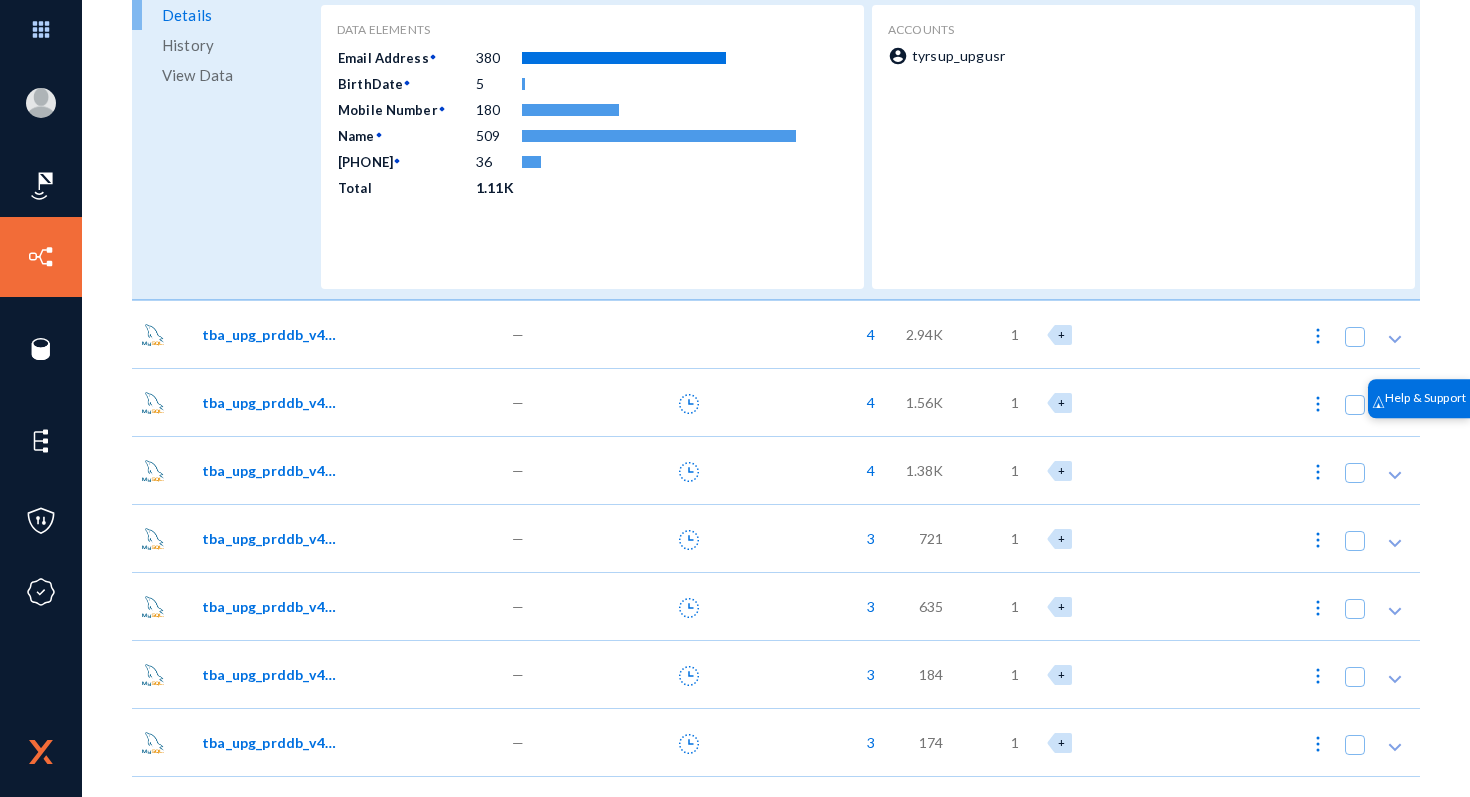 scroll, scrollTop: 401, scrollLeft: 0, axis: vertical 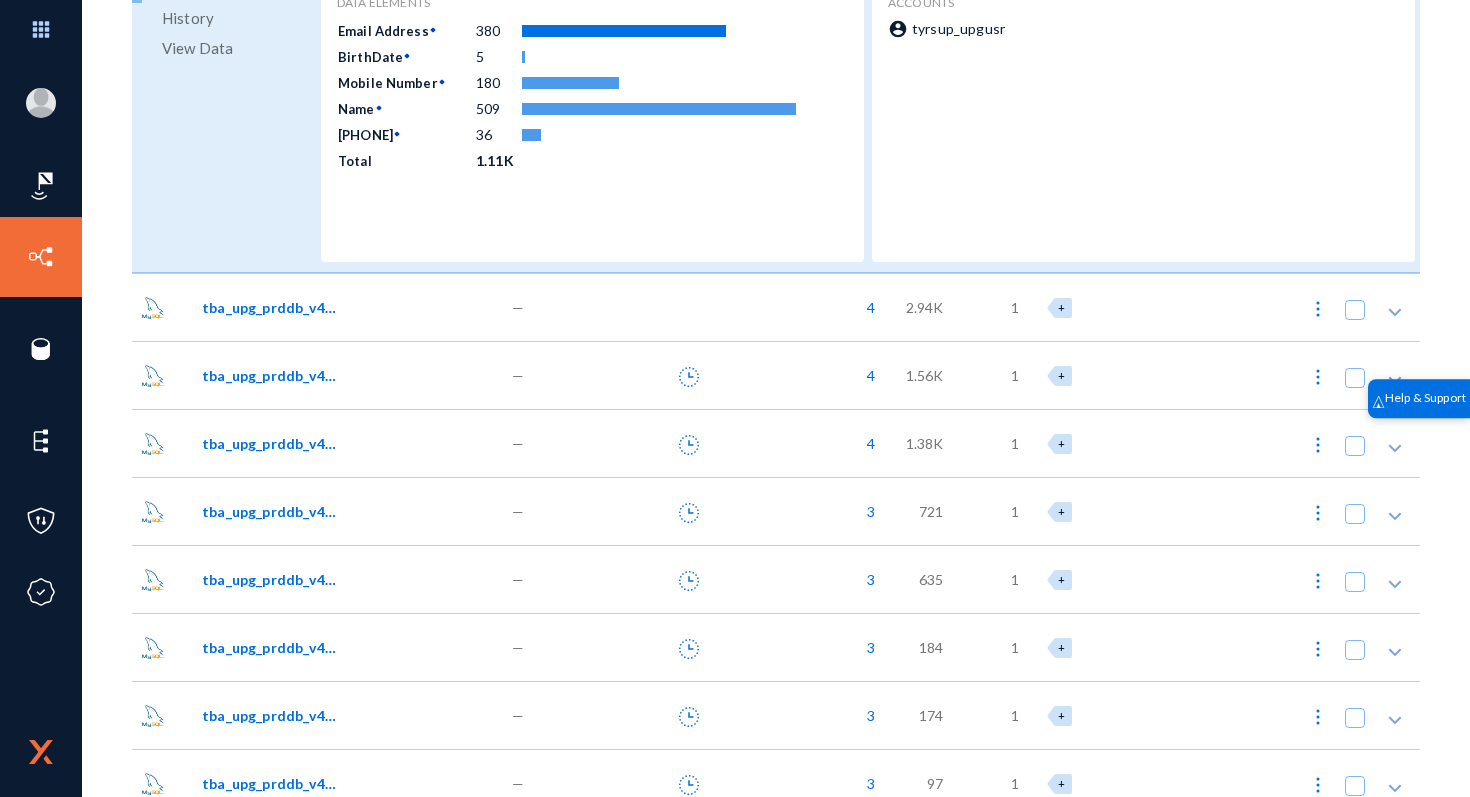 click on "tba_upg_prddb_v4.sales_order_address" 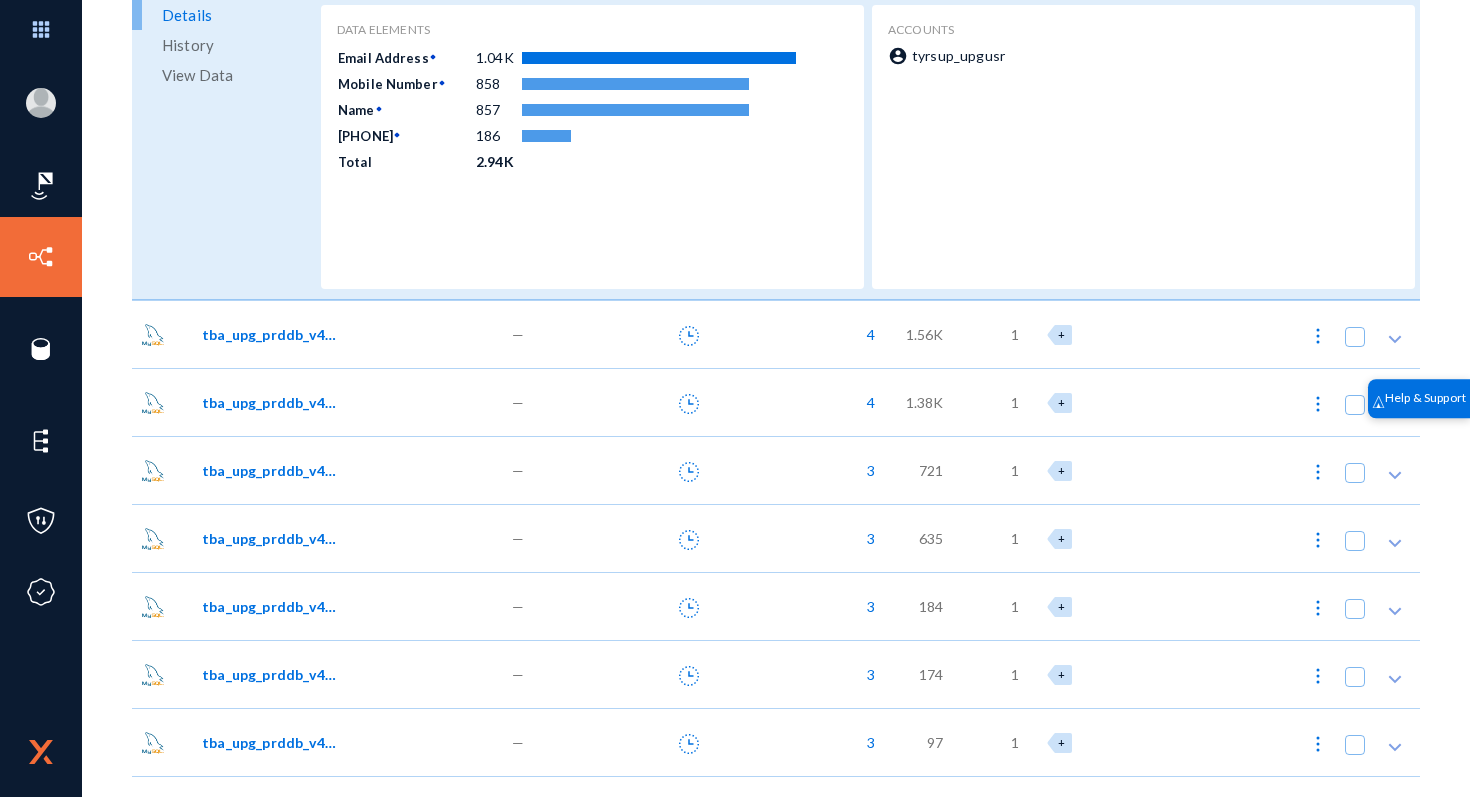 scroll, scrollTop: 778, scrollLeft: 0, axis: vertical 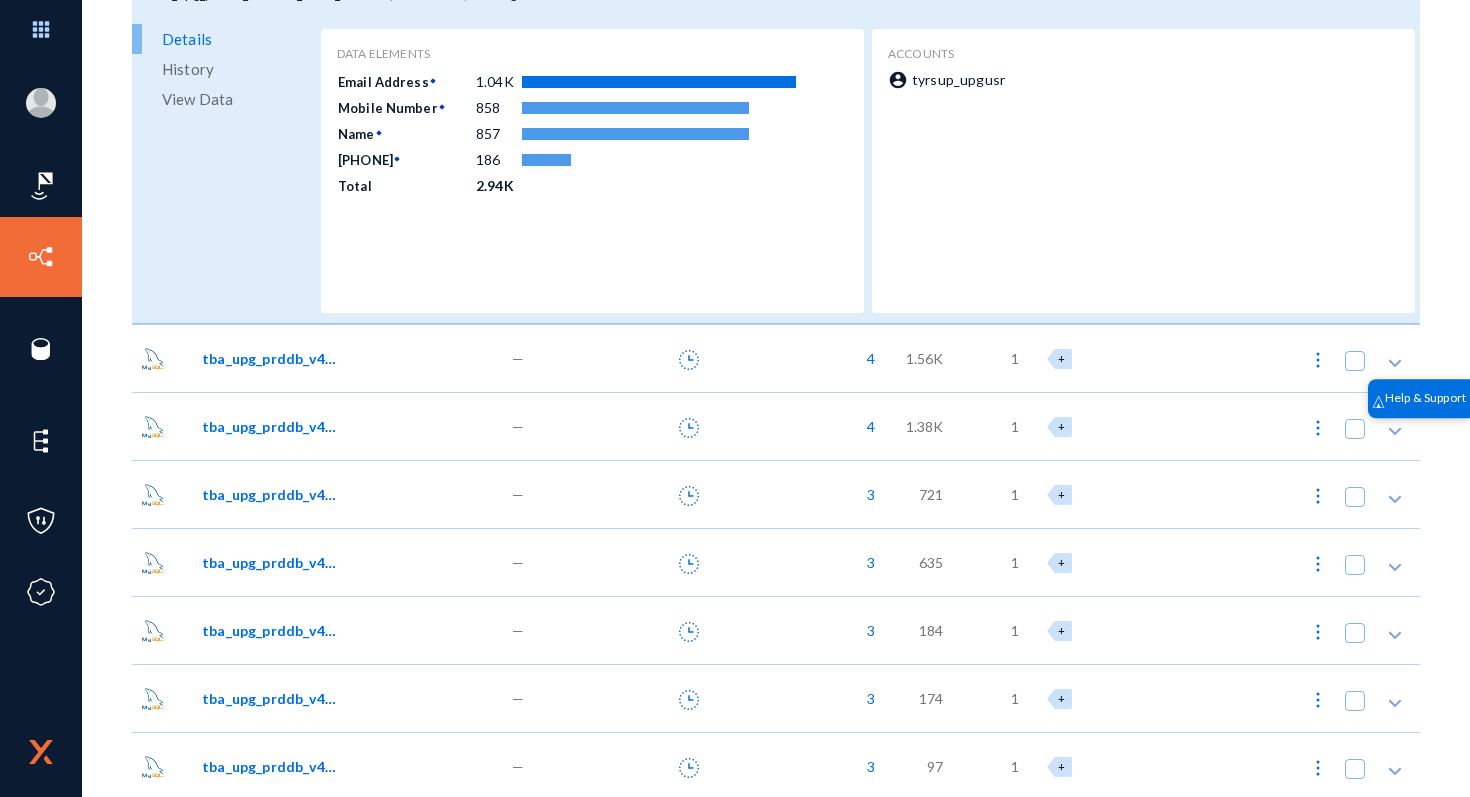click on "tba_upg_prddb_v4.spintowin_reports" 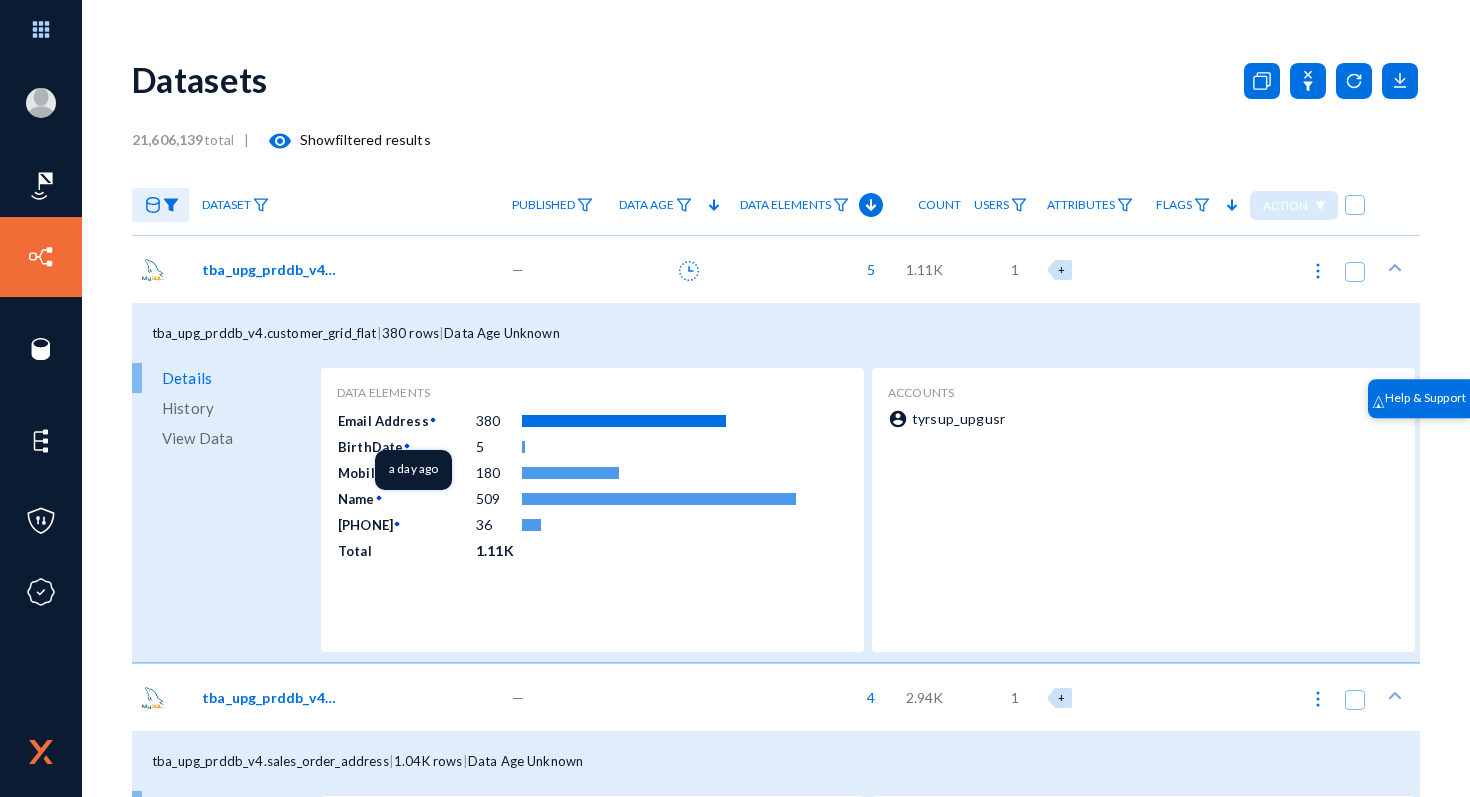 scroll, scrollTop: 0, scrollLeft: 0, axis: both 